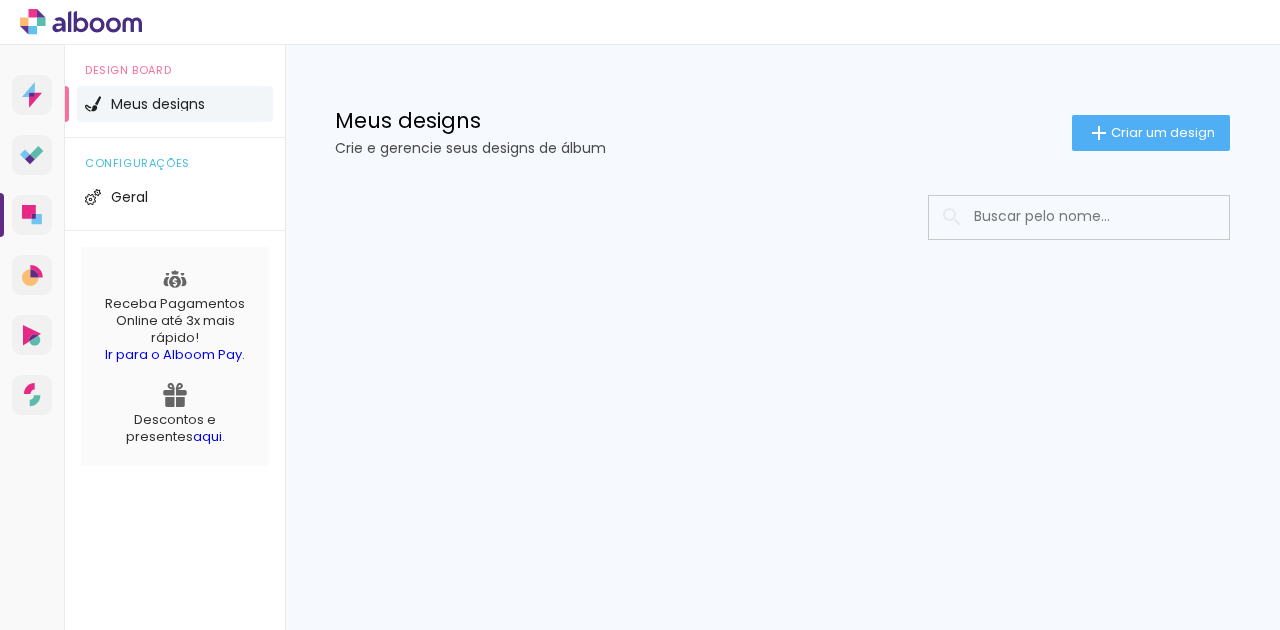 scroll, scrollTop: 0, scrollLeft: 0, axis: both 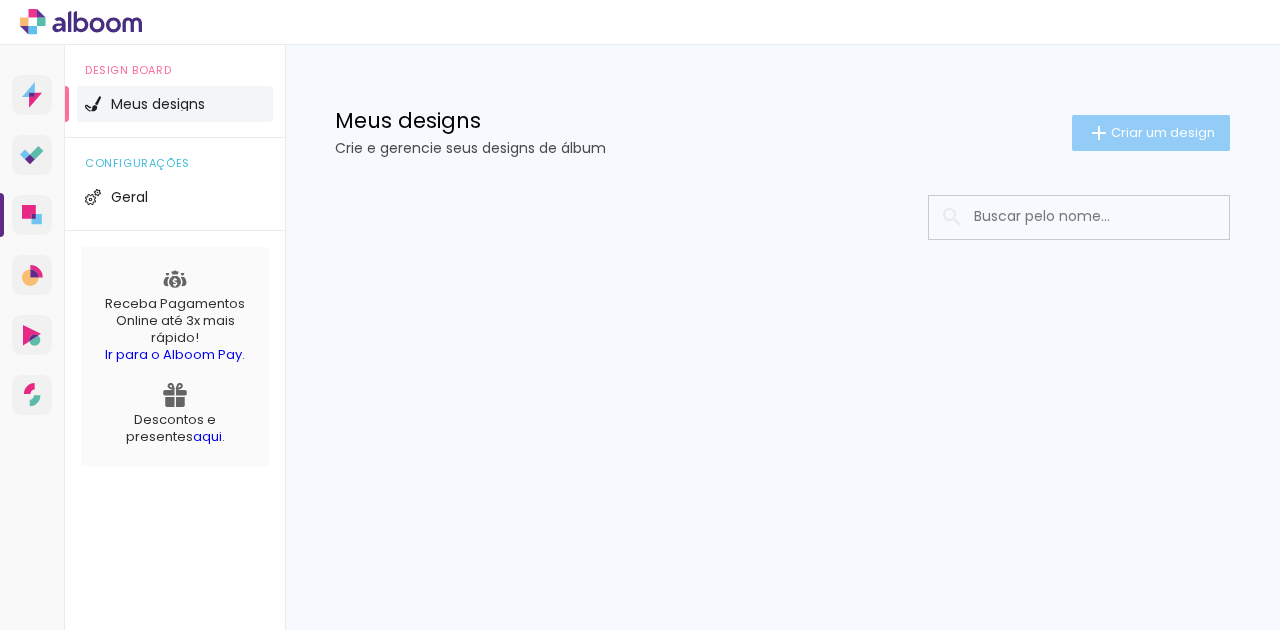 click 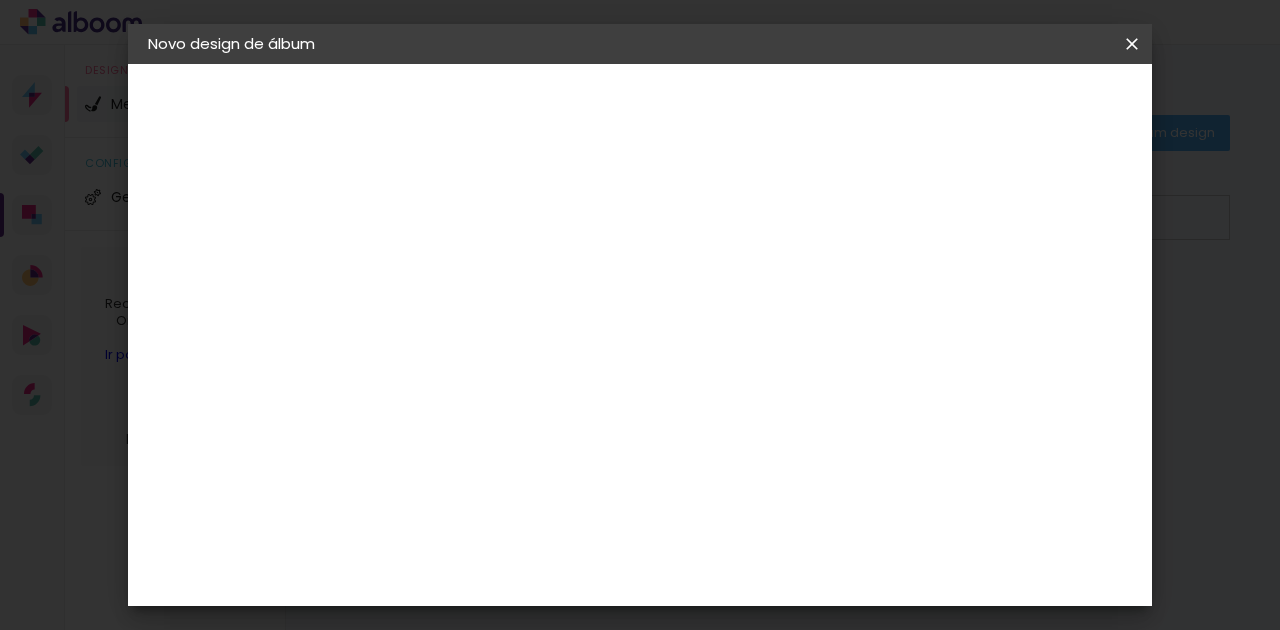 click at bounding box center (475, 268) 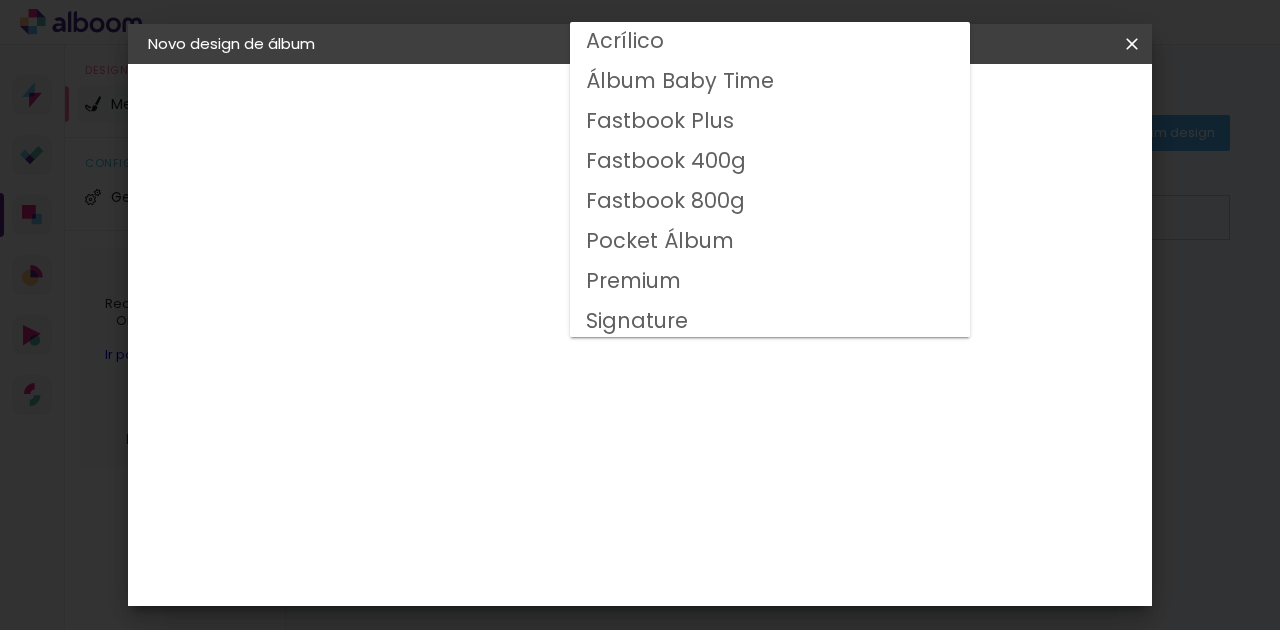click on "Fastbook 800g" at bounding box center [0, 0] 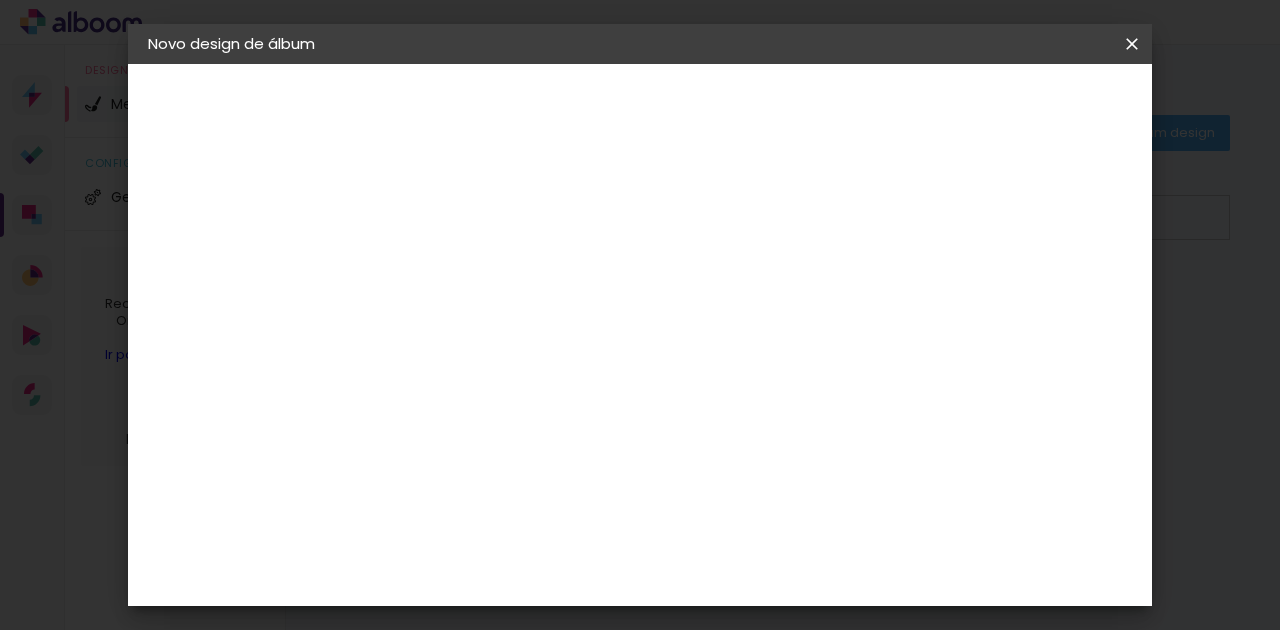 scroll, scrollTop: 266, scrollLeft: 0, axis: vertical 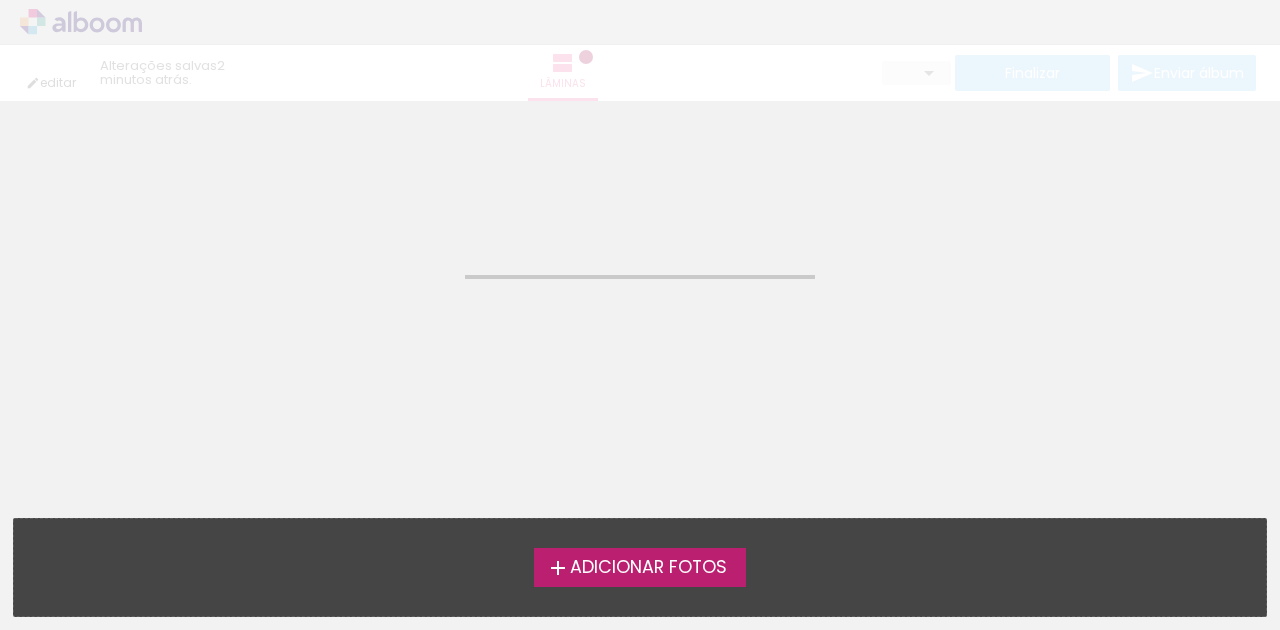 click on "Adicionar Fotos" at bounding box center (648, 568) 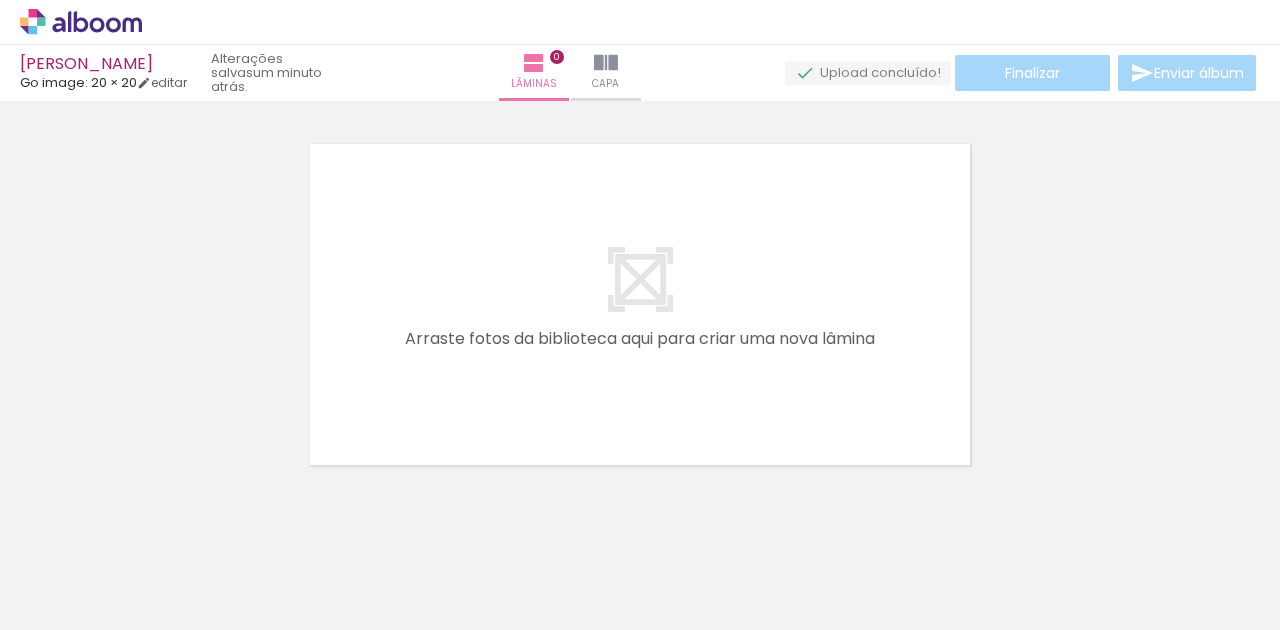 scroll, scrollTop: 25, scrollLeft: 0, axis: vertical 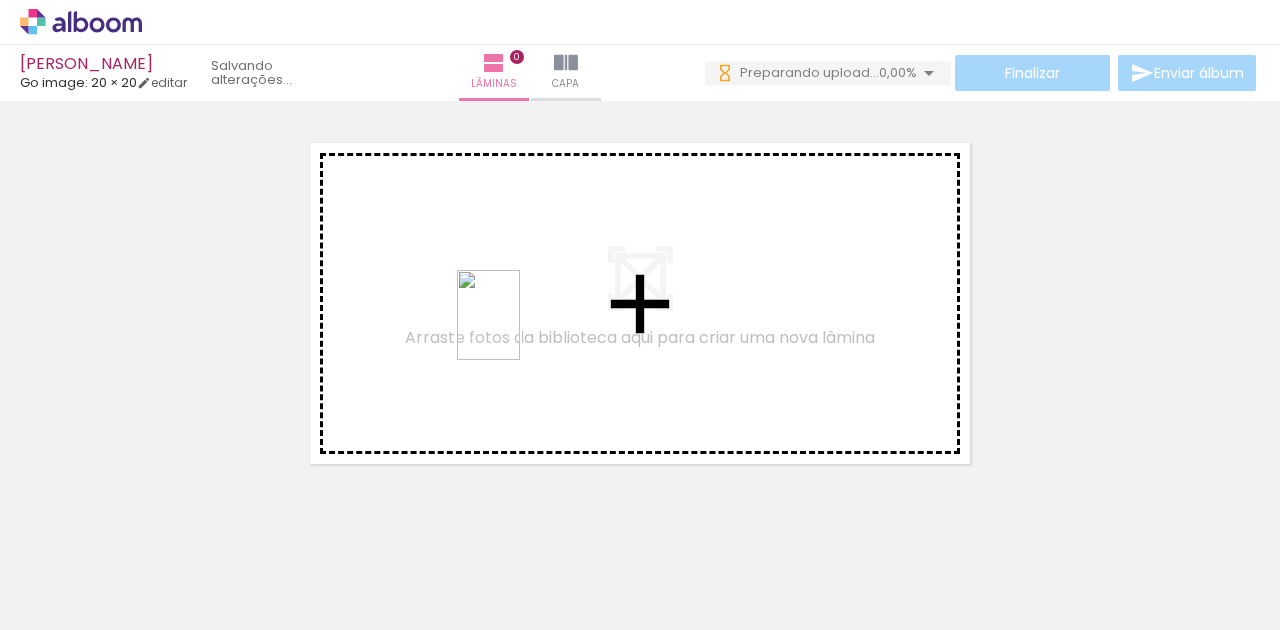 drag, startPoint x: 777, startPoint y: 590, endPoint x: 517, endPoint y: 330, distance: 367.69553 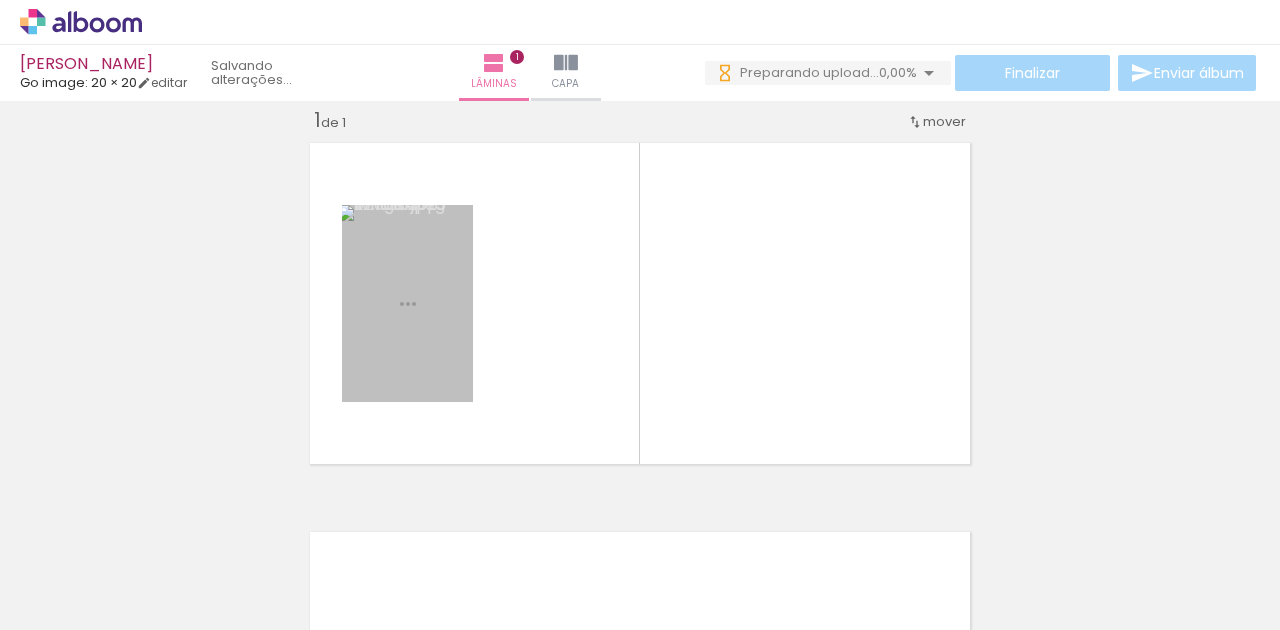 scroll, scrollTop: 25, scrollLeft: 0, axis: vertical 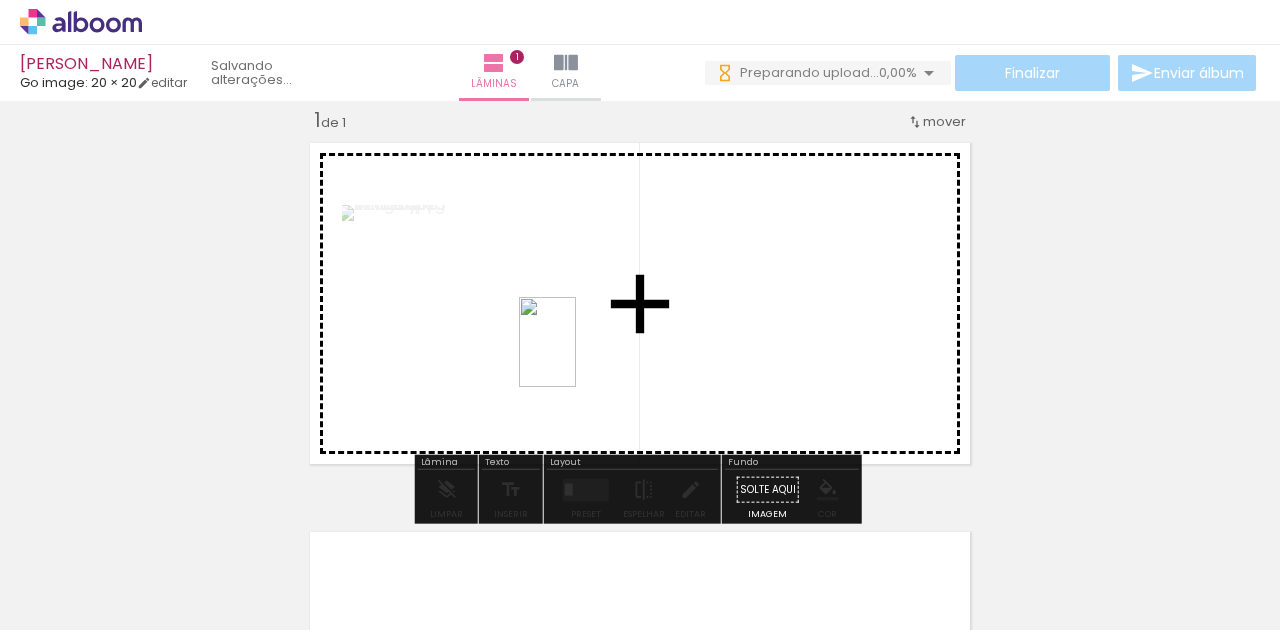 drag, startPoint x: 676, startPoint y: 587, endPoint x: 579, endPoint y: 354, distance: 252.38463 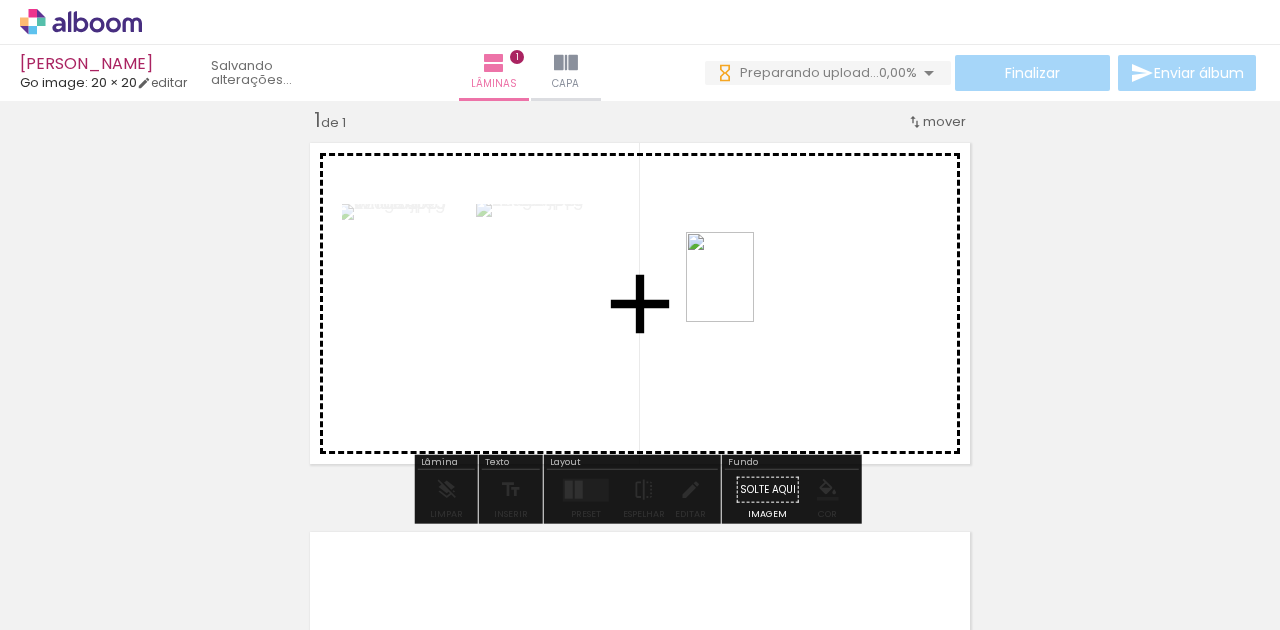 drag, startPoint x: 452, startPoint y: 566, endPoint x: 746, endPoint y: 292, distance: 401.88556 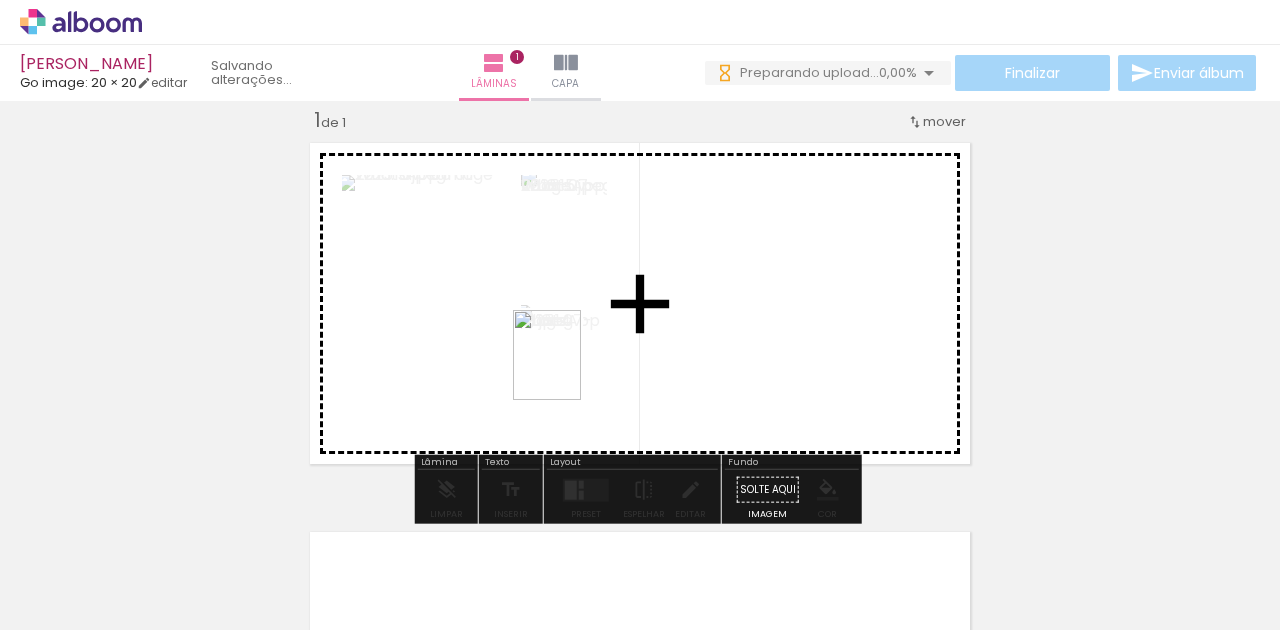 drag, startPoint x: 356, startPoint y: 560, endPoint x: 573, endPoint y: 370, distance: 288.42505 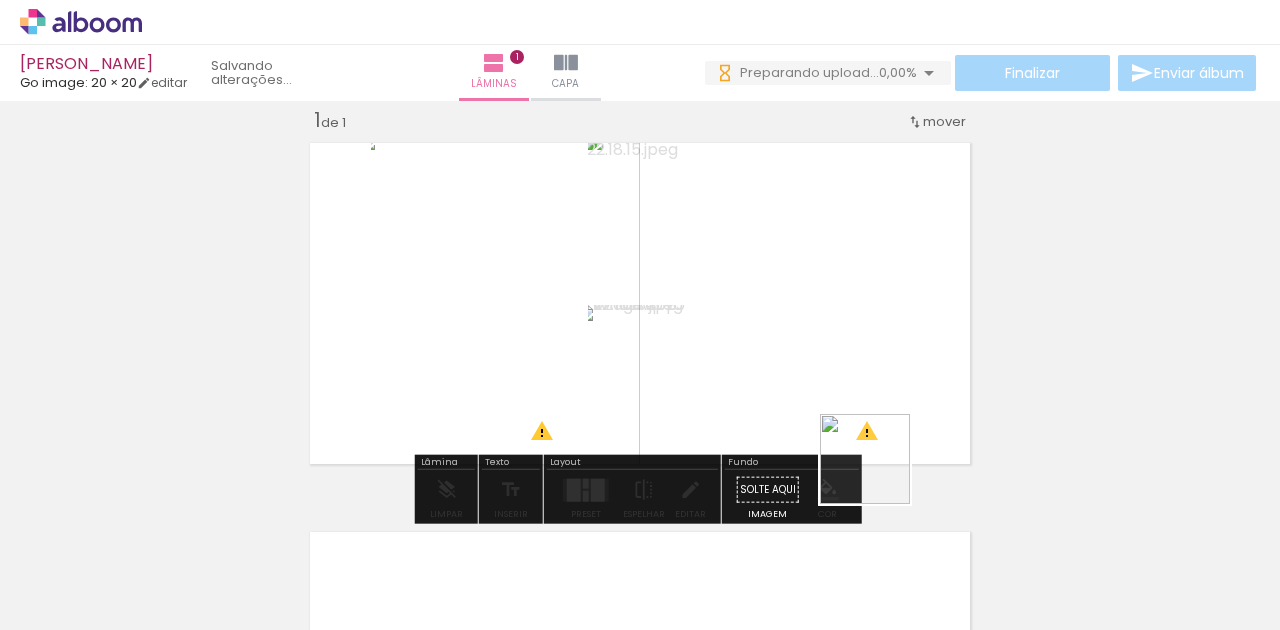drag, startPoint x: 894, startPoint y: 562, endPoint x: 866, endPoint y: 377, distance: 187.10692 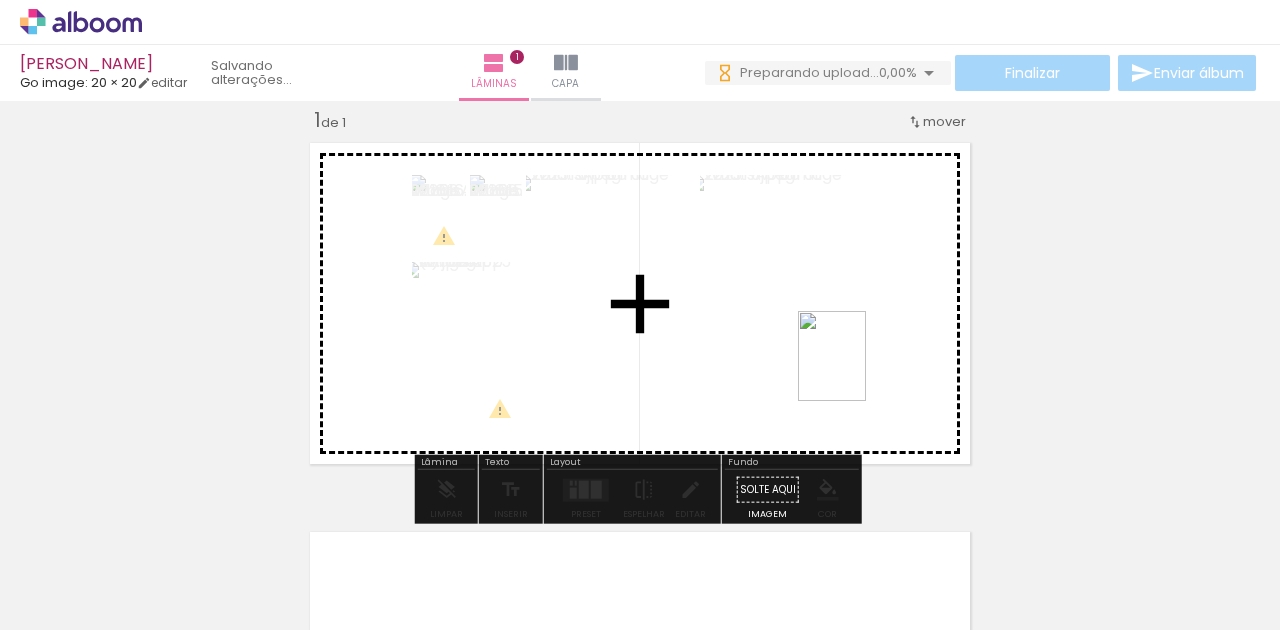 drag, startPoint x: 983, startPoint y: 570, endPoint x: 858, endPoint y: 371, distance: 235.00212 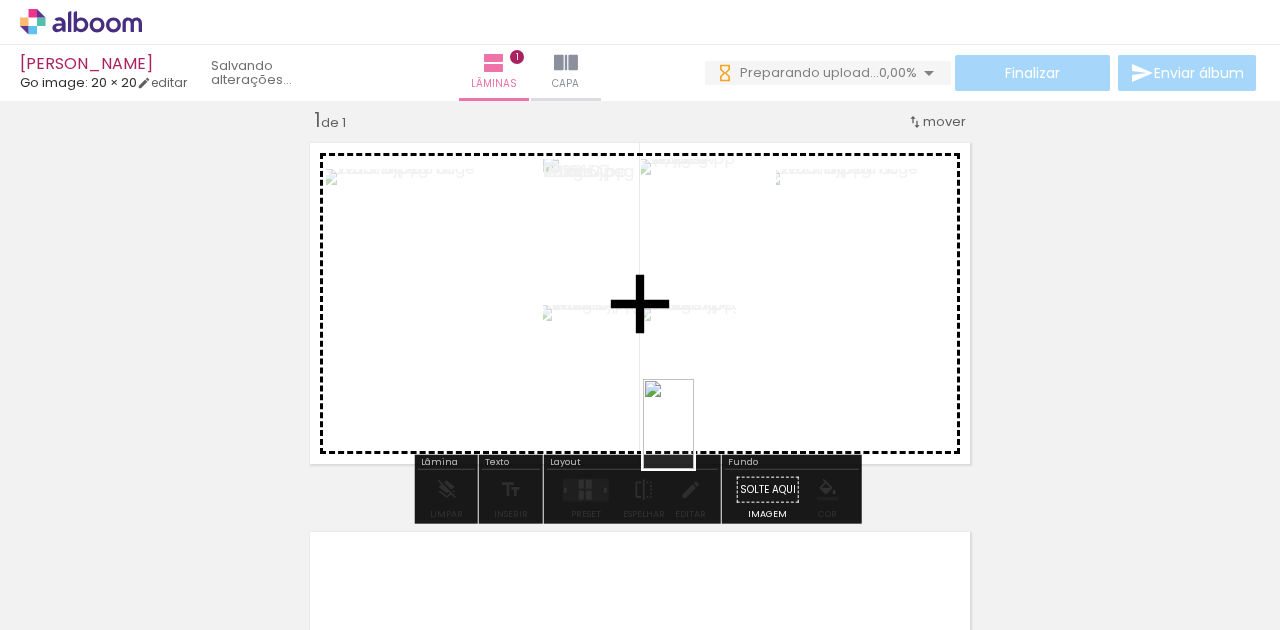 drag, startPoint x: 568, startPoint y: 585, endPoint x: 726, endPoint y: 420, distance: 228.44911 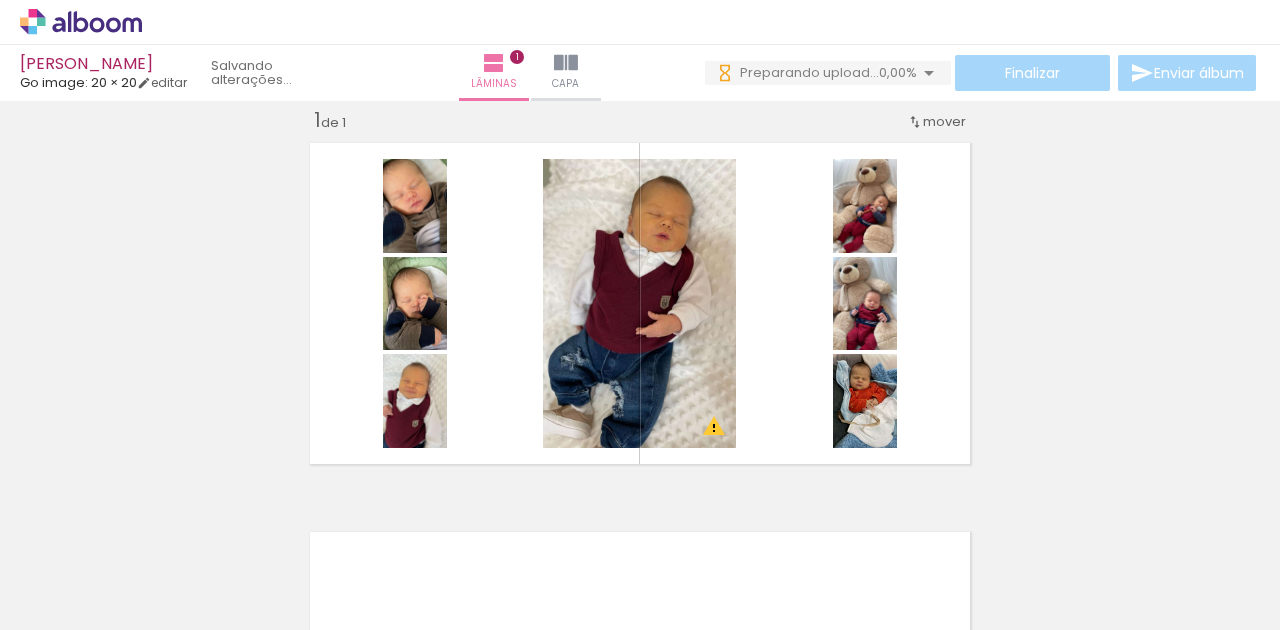 scroll, scrollTop: 0, scrollLeft: 44, axis: horizontal 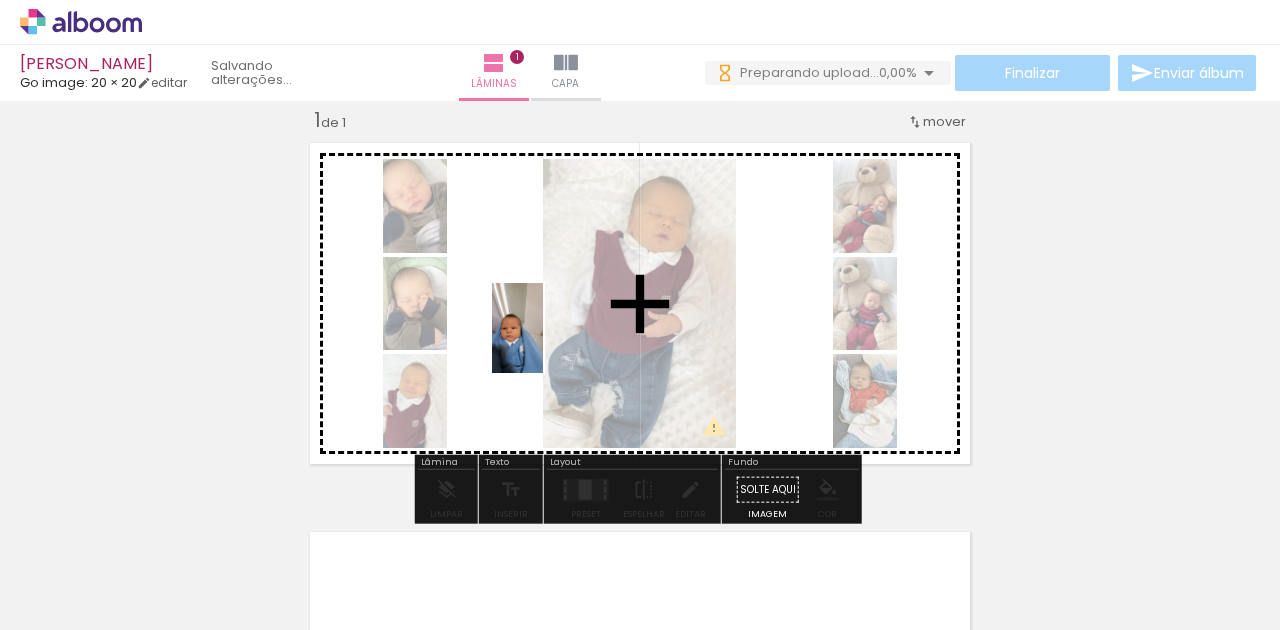 drag, startPoint x: 284, startPoint y: 590, endPoint x: 556, endPoint y: 339, distance: 370.11484 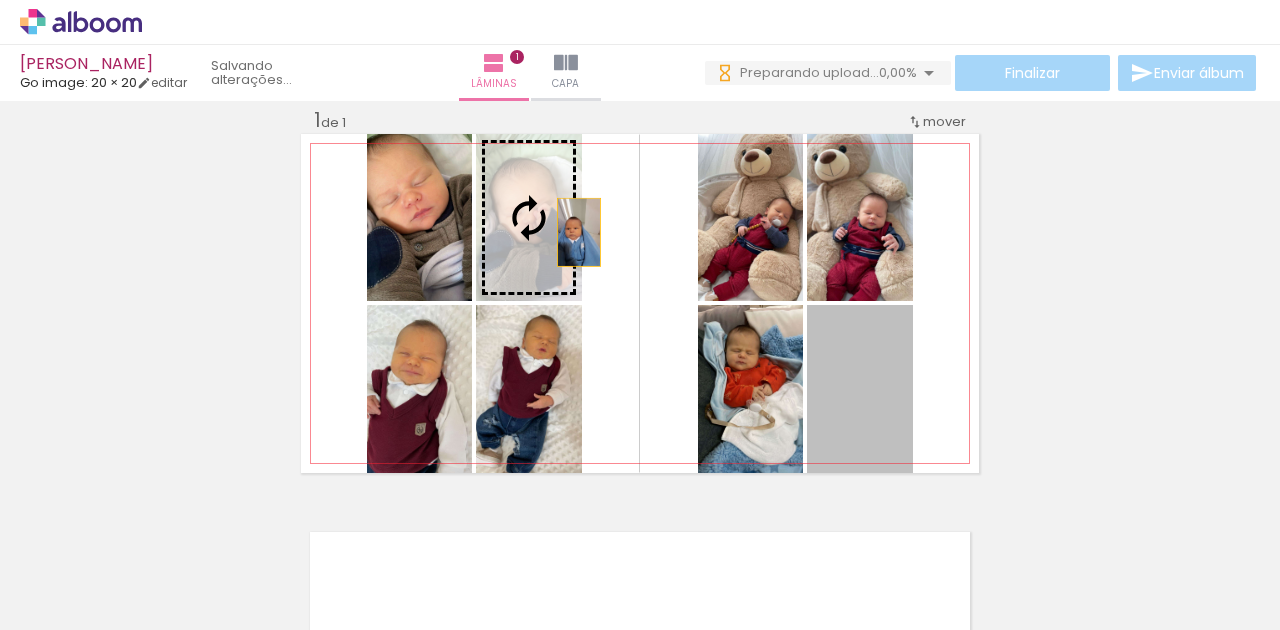 drag, startPoint x: 861, startPoint y: 425, endPoint x: 842, endPoint y: 282, distance: 144.25671 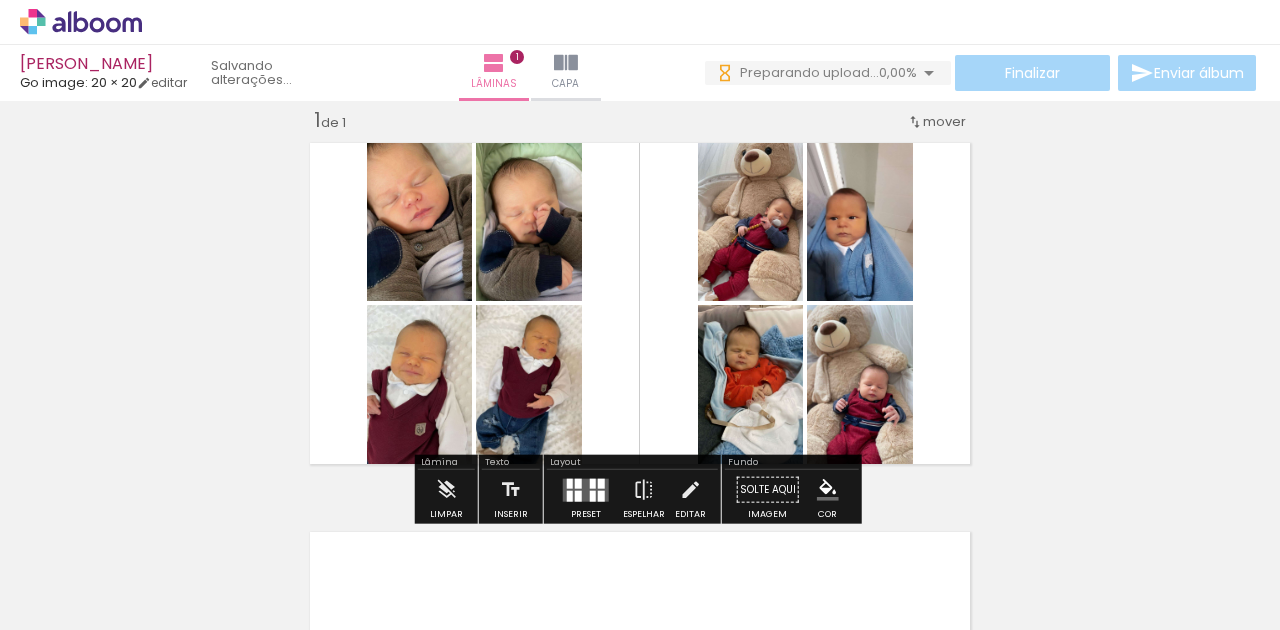 click on "Inserir lâmina 1  de 1" at bounding box center (640, 472) 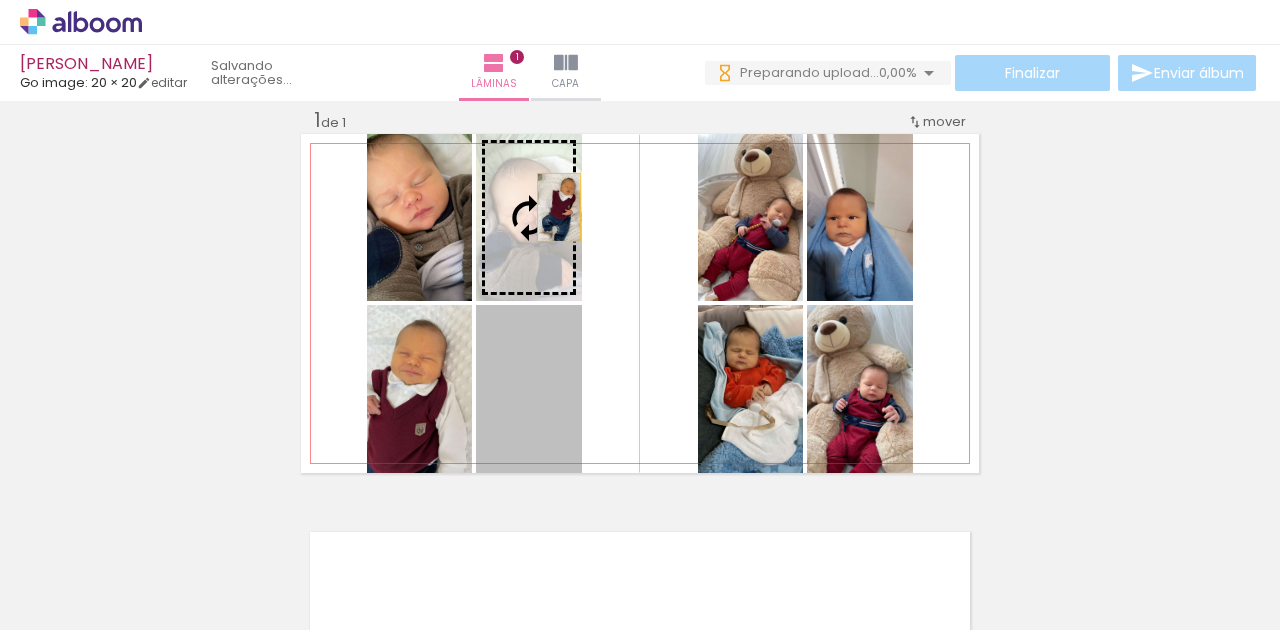 drag, startPoint x: 541, startPoint y: 406, endPoint x: 554, endPoint y: 207, distance: 199.42416 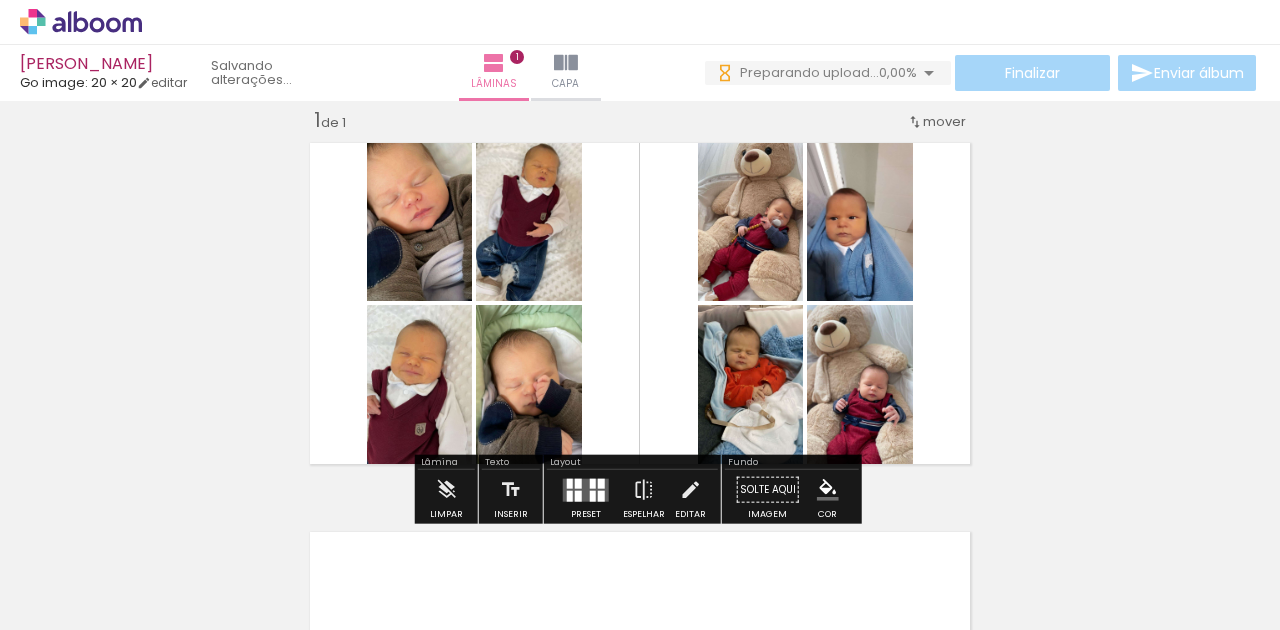 click at bounding box center (640, 303) 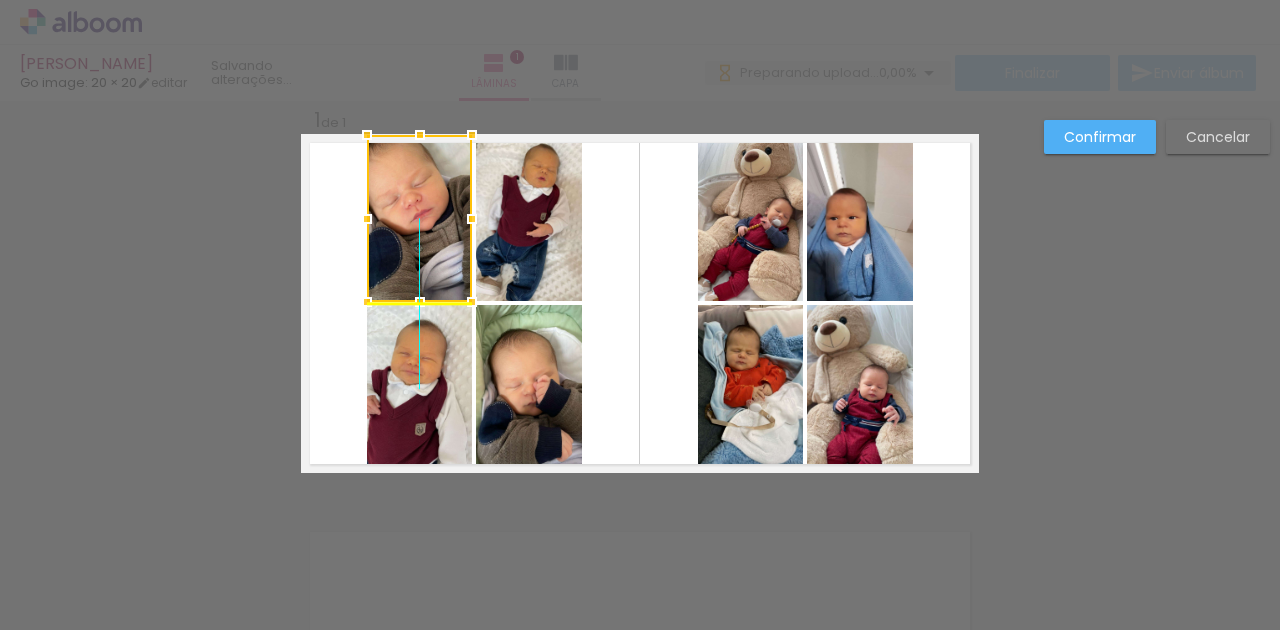 click at bounding box center (419, 218) 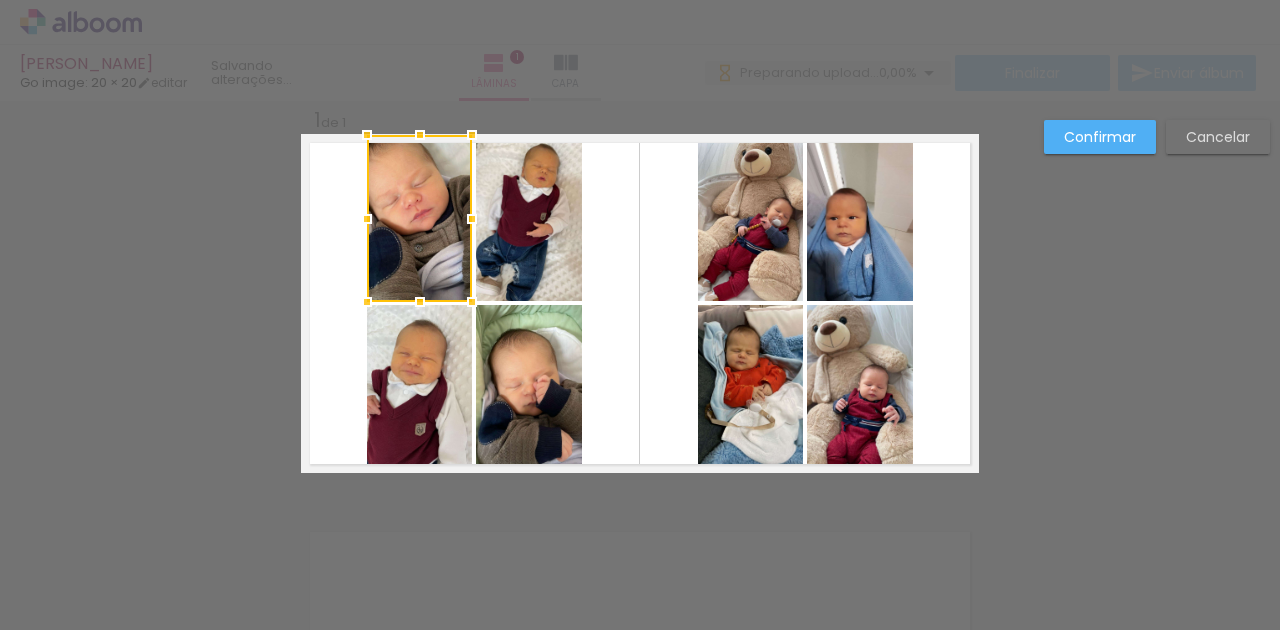 click at bounding box center (640, 50) 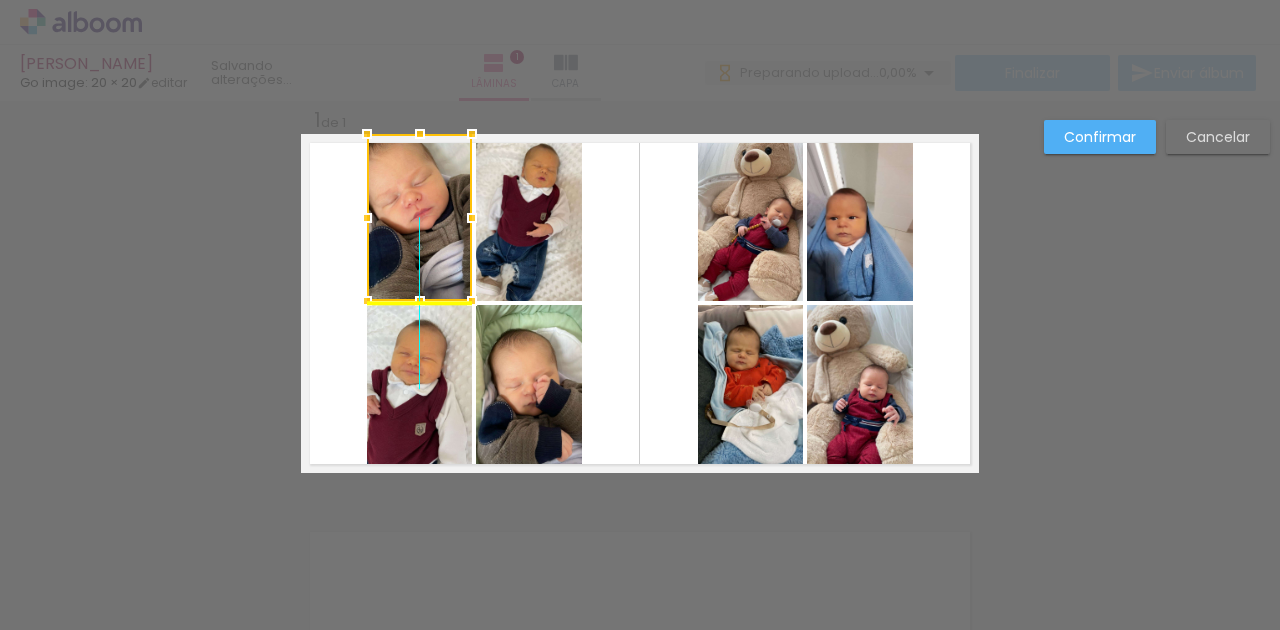click at bounding box center [419, 217] 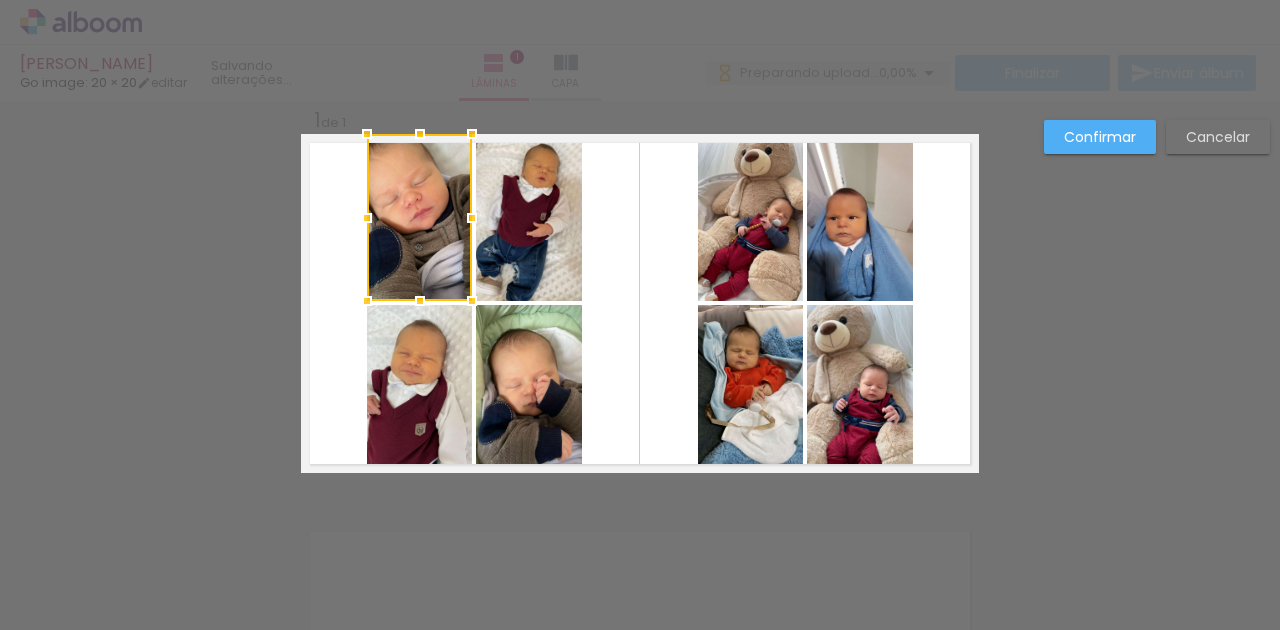click at bounding box center [640, 303] 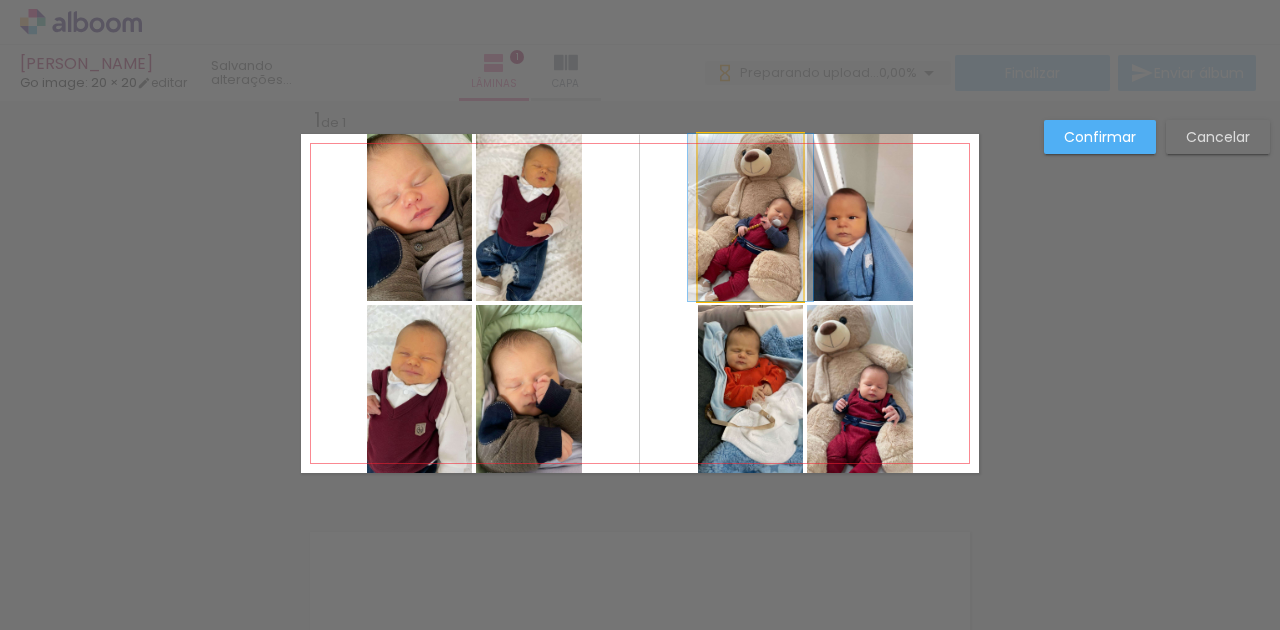 click 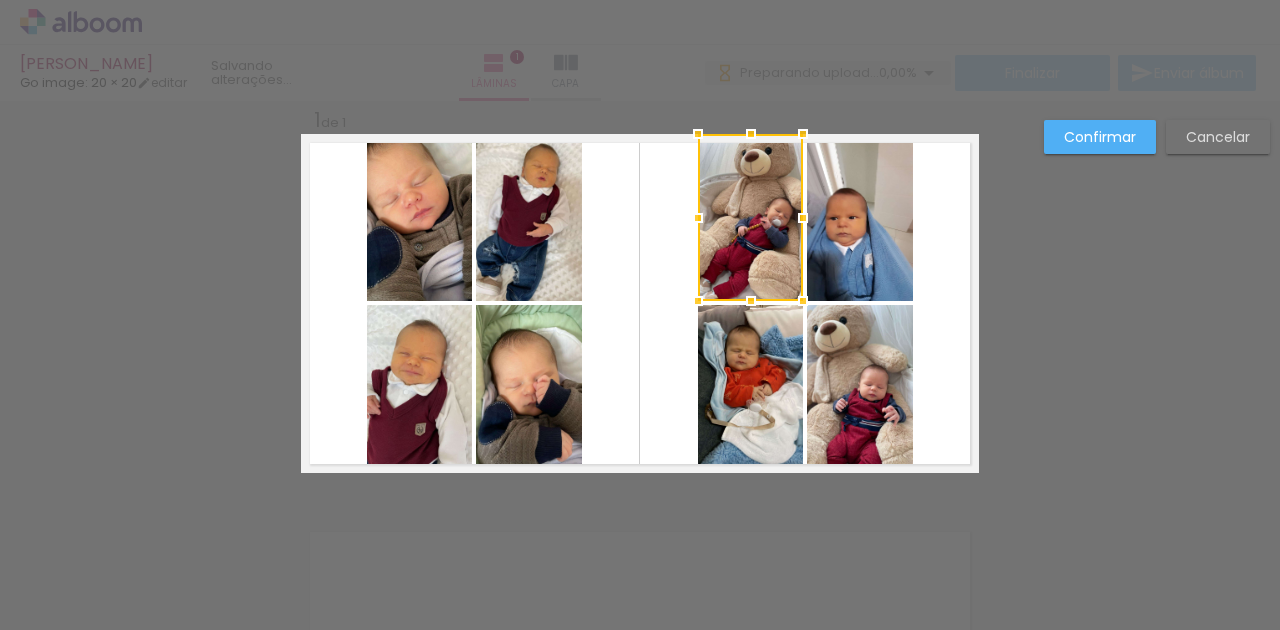 click on "Confirmar Cancelar" at bounding box center [640, 489] 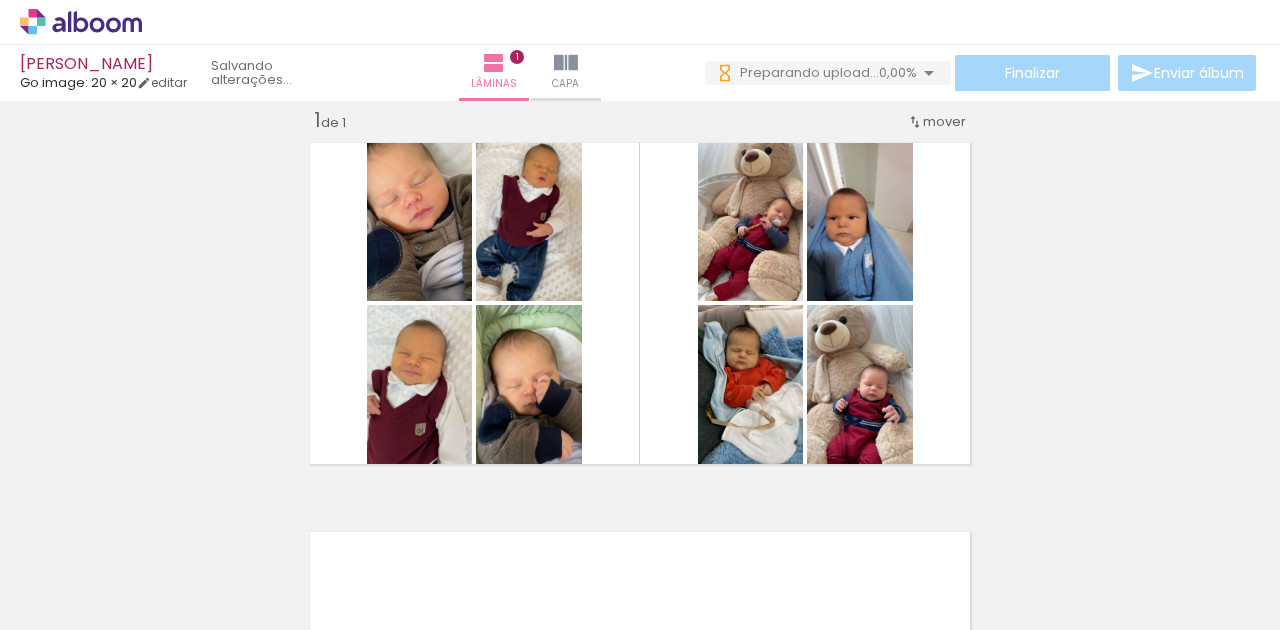 scroll, scrollTop: 0, scrollLeft: 511, axis: horizontal 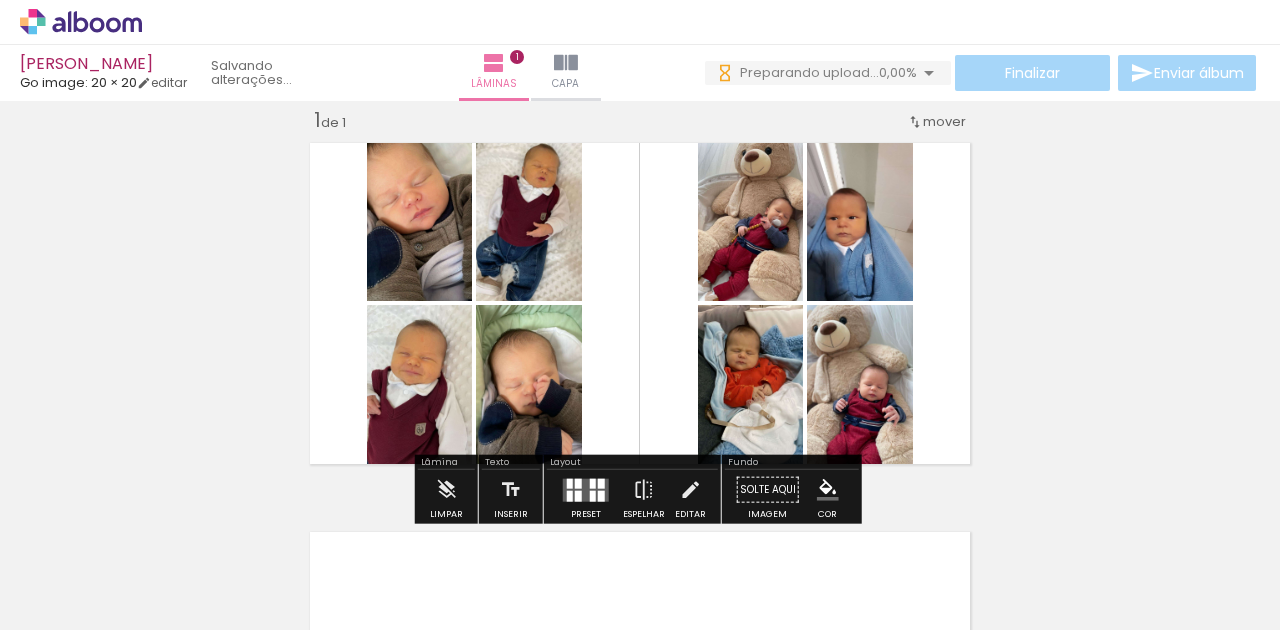 click 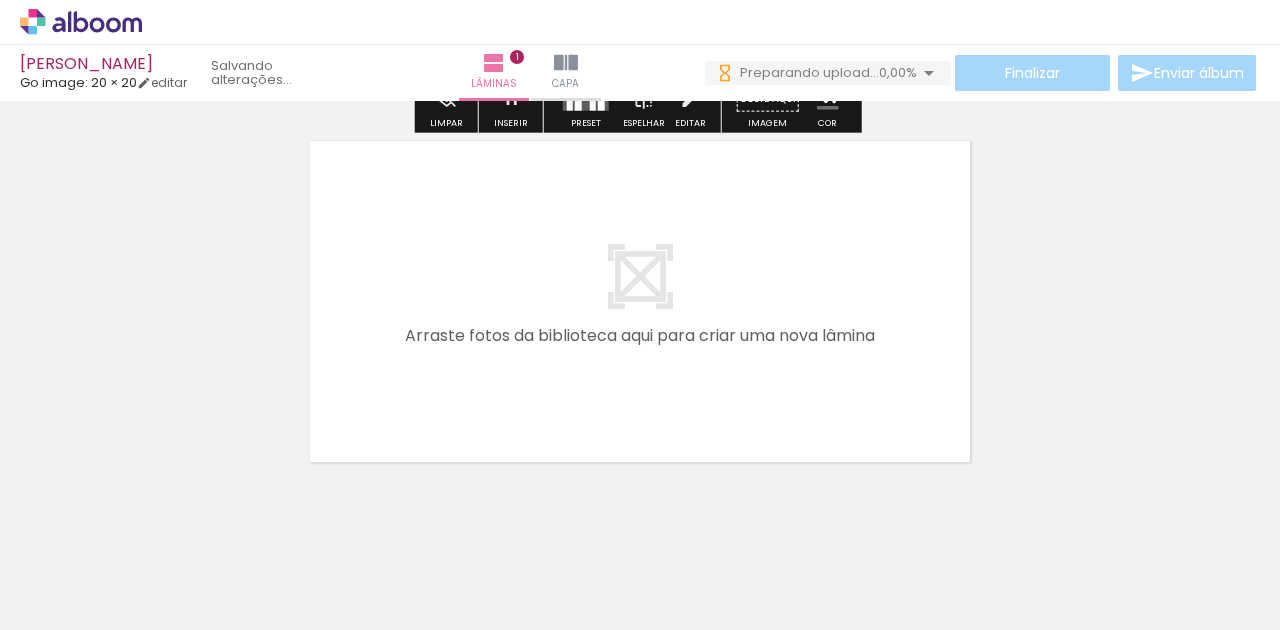 scroll, scrollTop: 452, scrollLeft: 0, axis: vertical 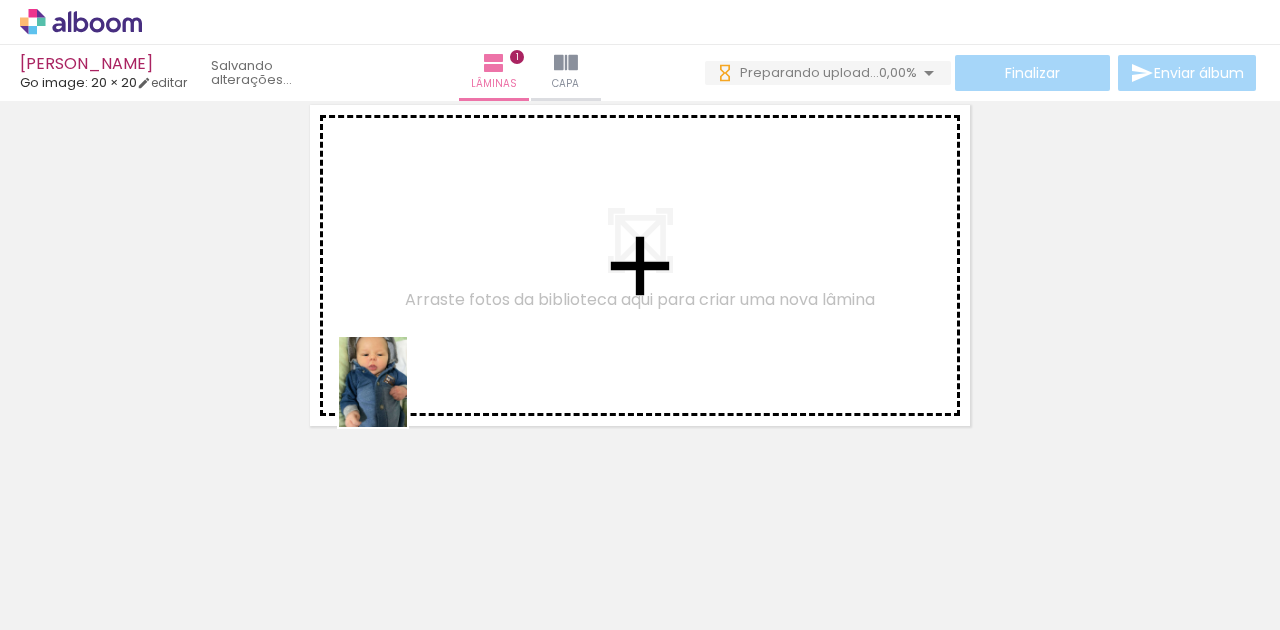 drag, startPoint x: 372, startPoint y: 593, endPoint x: 405, endPoint y: 390, distance: 205.66478 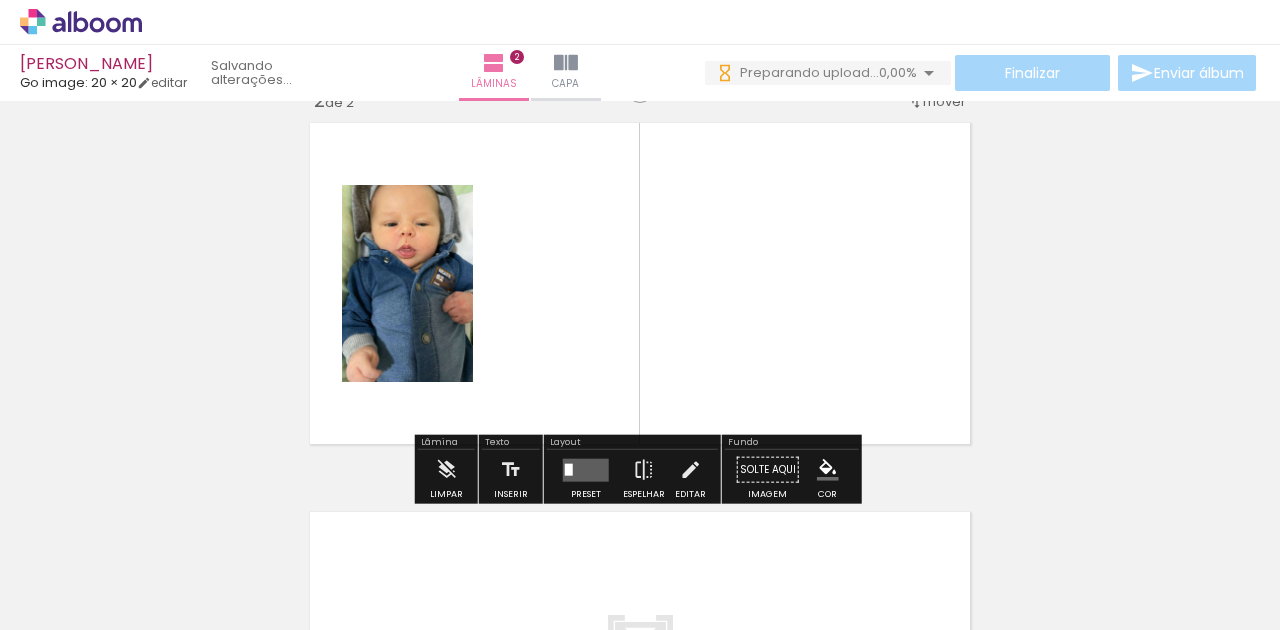 scroll, scrollTop: 414, scrollLeft: 0, axis: vertical 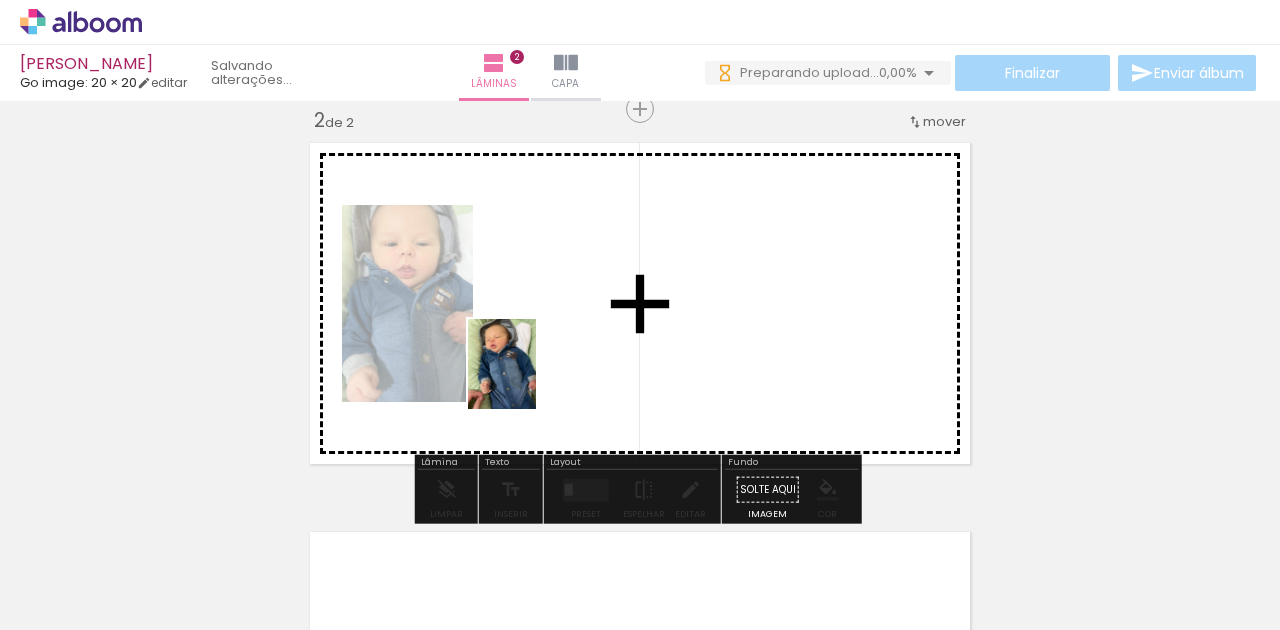 drag, startPoint x: 491, startPoint y: 564, endPoint x: 530, endPoint y: 375, distance: 192.98186 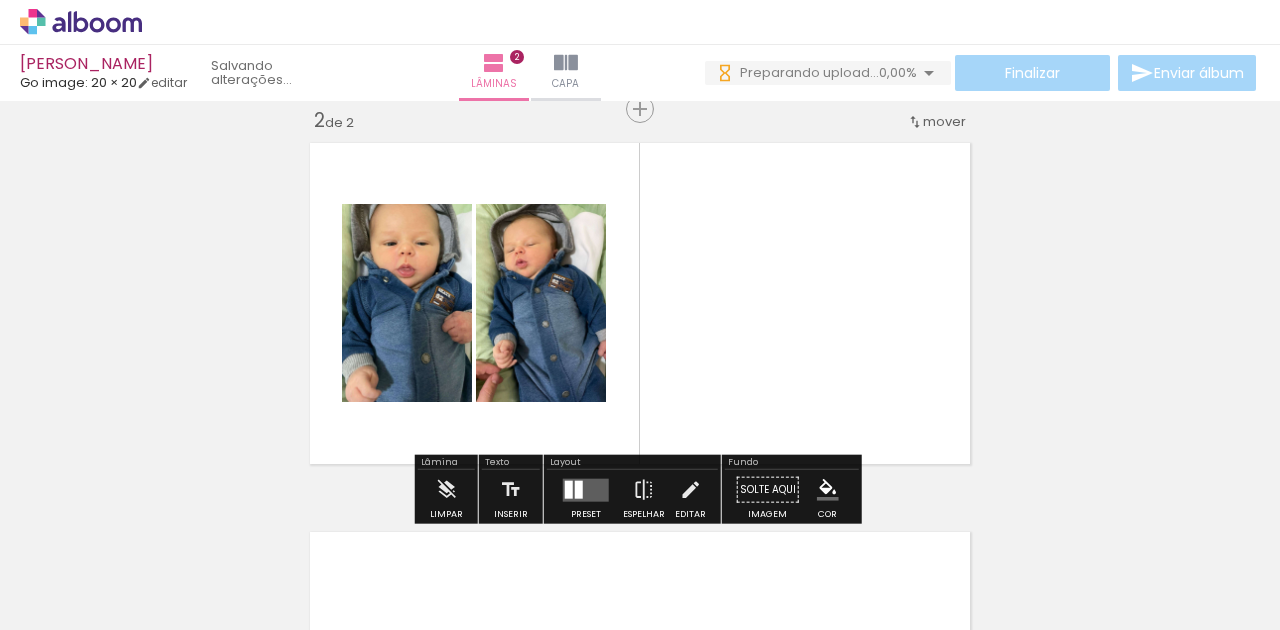 scroll, scrollTop: 0, scrollLeft: 2046, axis: horizontal 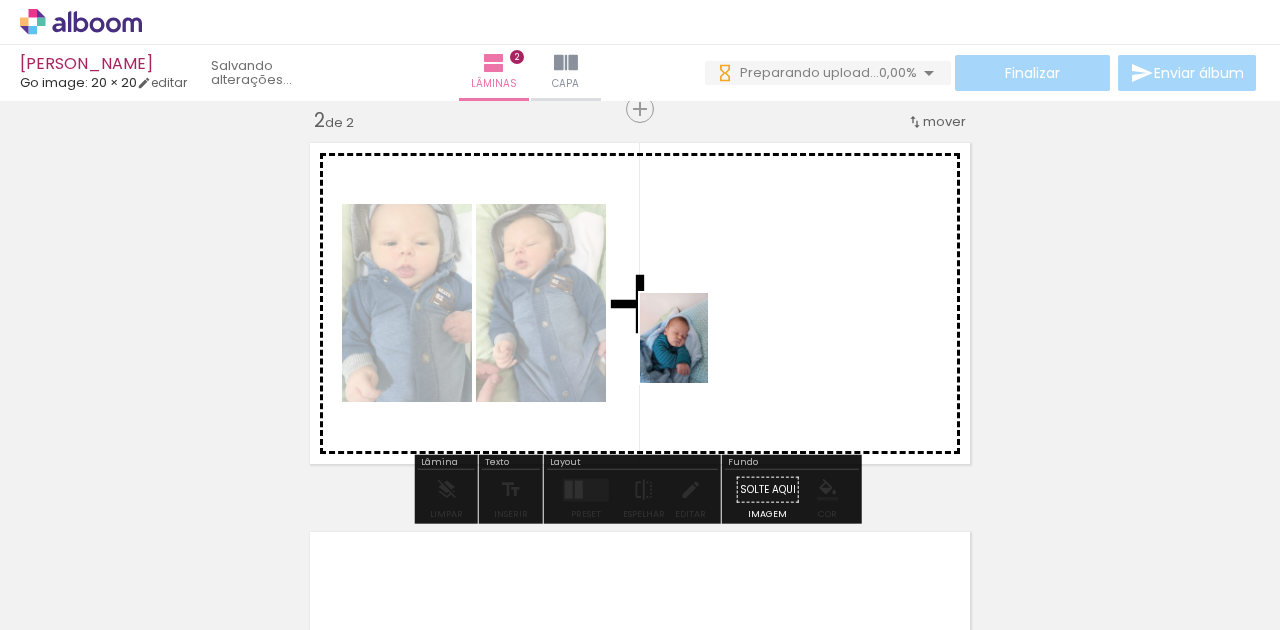 drag, startPoint x: 512, startPoint y: 582, endPoint x: 704, endPoint y: 353, distance: 298.83942 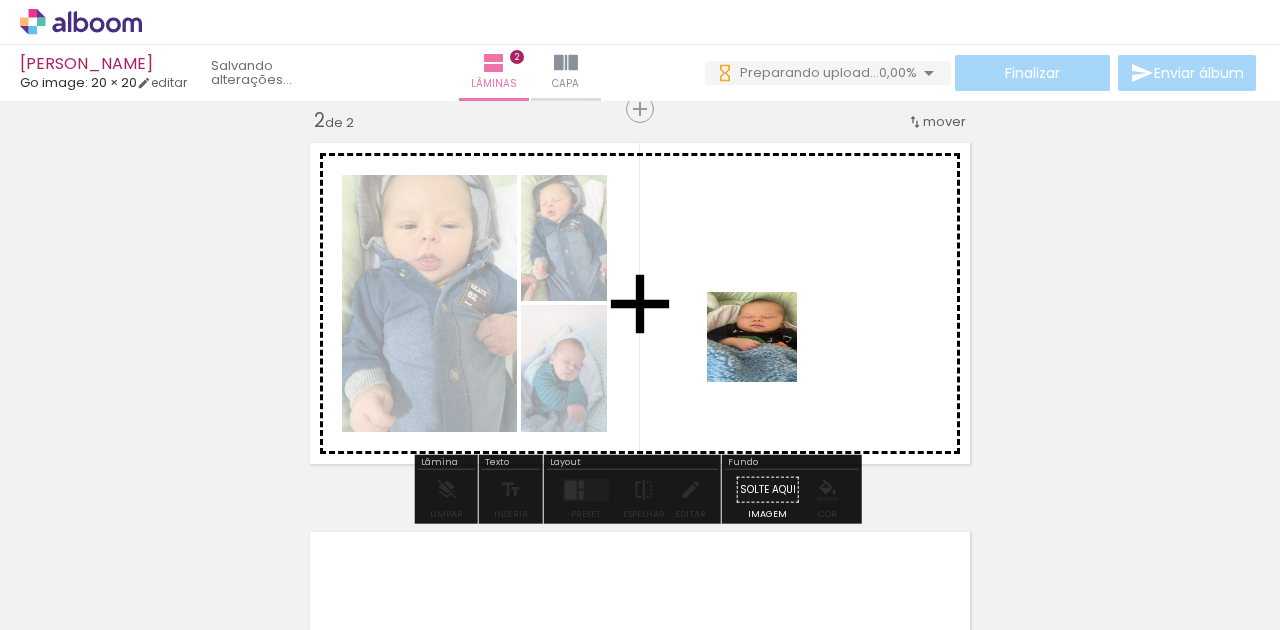 drag, startPoint x: 720, startPoint y: 583, endPoint x: 771, endPoint y: 334, distance: 254.16924 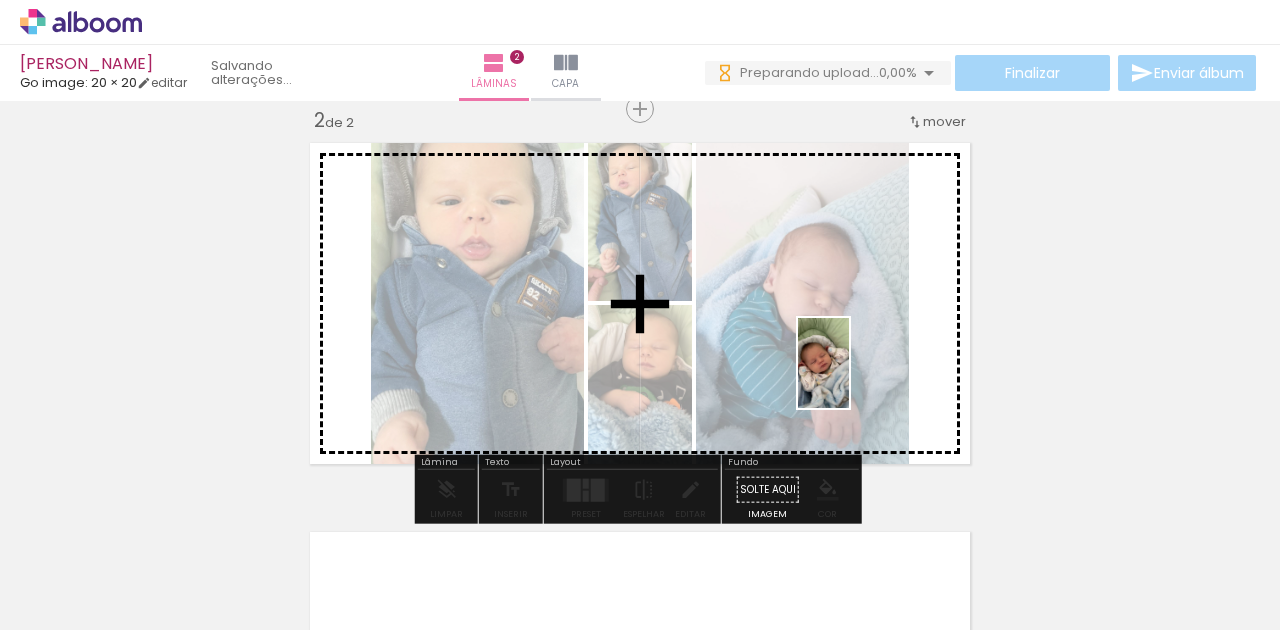 drag, startPoint x: 842, startPoint y: 586, endPoint x: 858, endPoint y: 378, distance: 208.61447 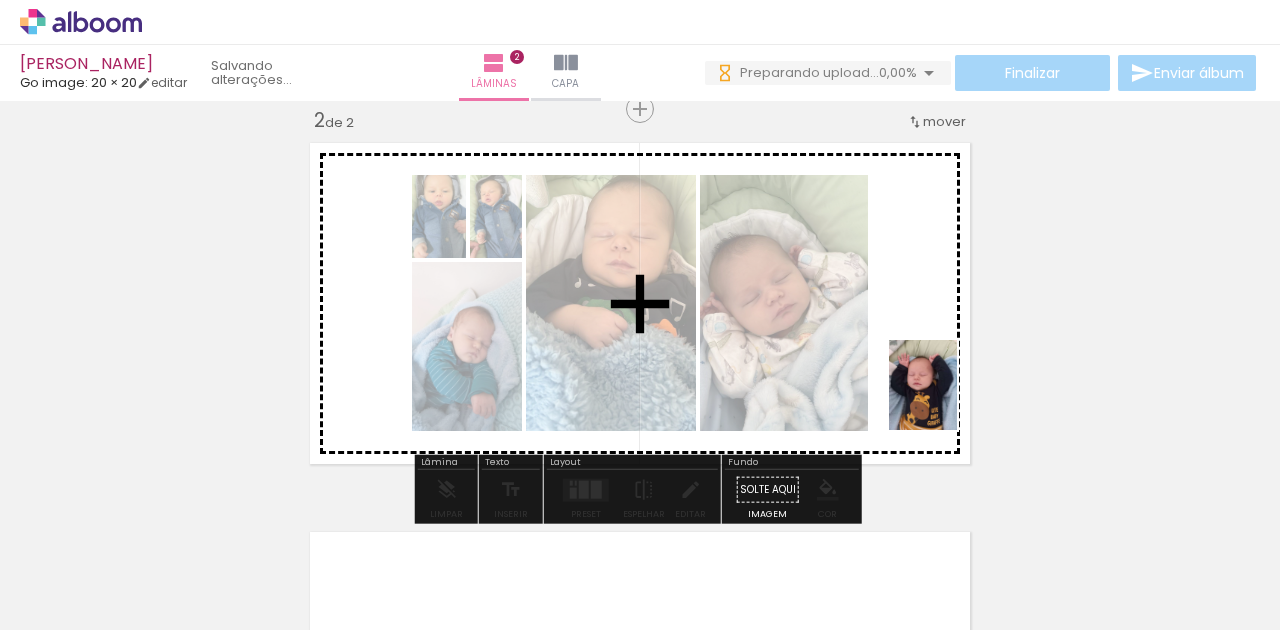 drag, startPoint x: 978, startPoint y: 588, endPoint x: 950, endPoint y: 403, distance: 187.10692 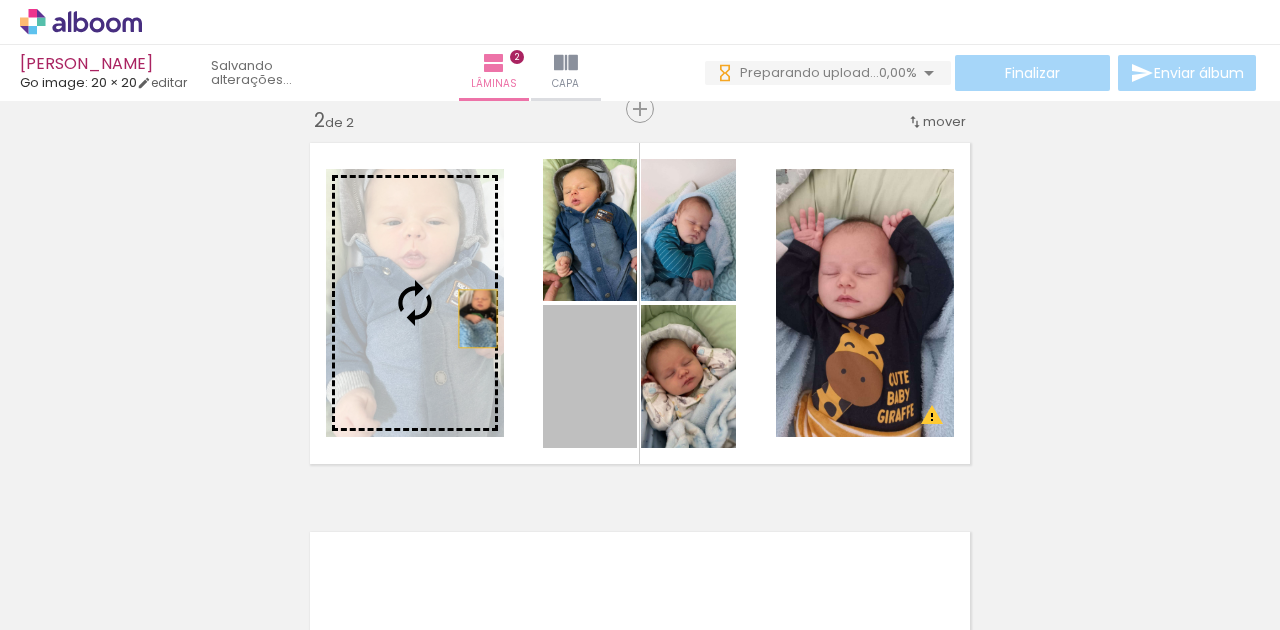 drag, startPoint x: 600, startPoint y: 396, endPoint x: 473, endPoint y: 318, distance: 149.04027 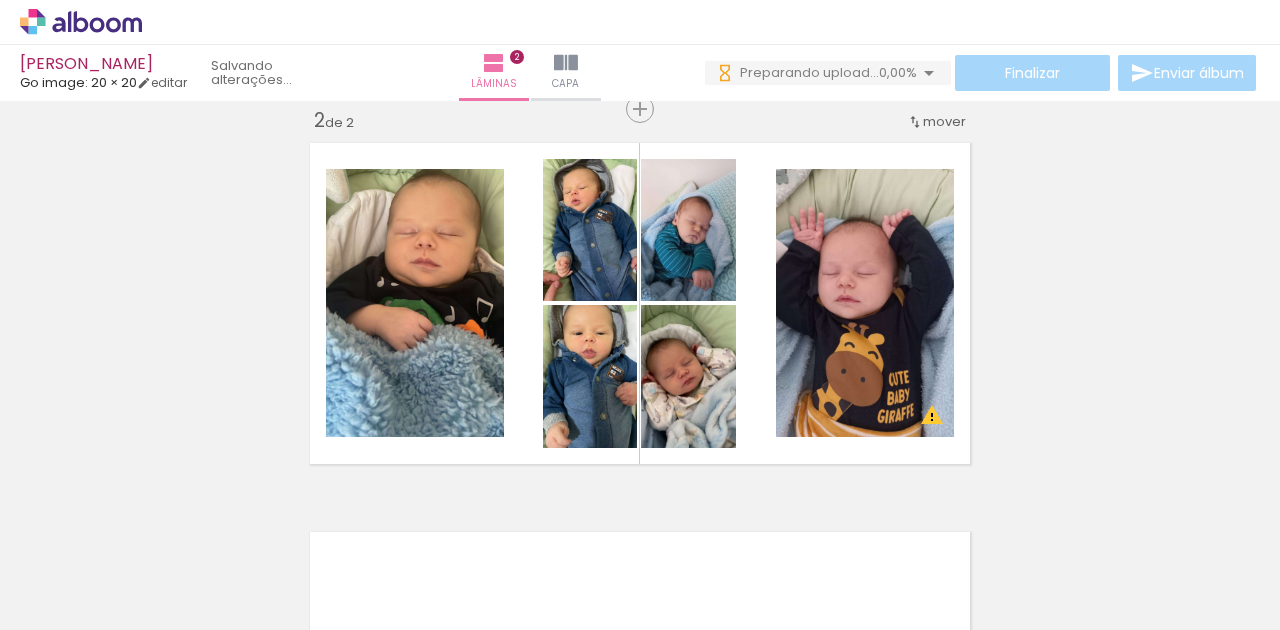 scroll, scrollTop: 0, scrollLeft: 2762, axis: horizontal 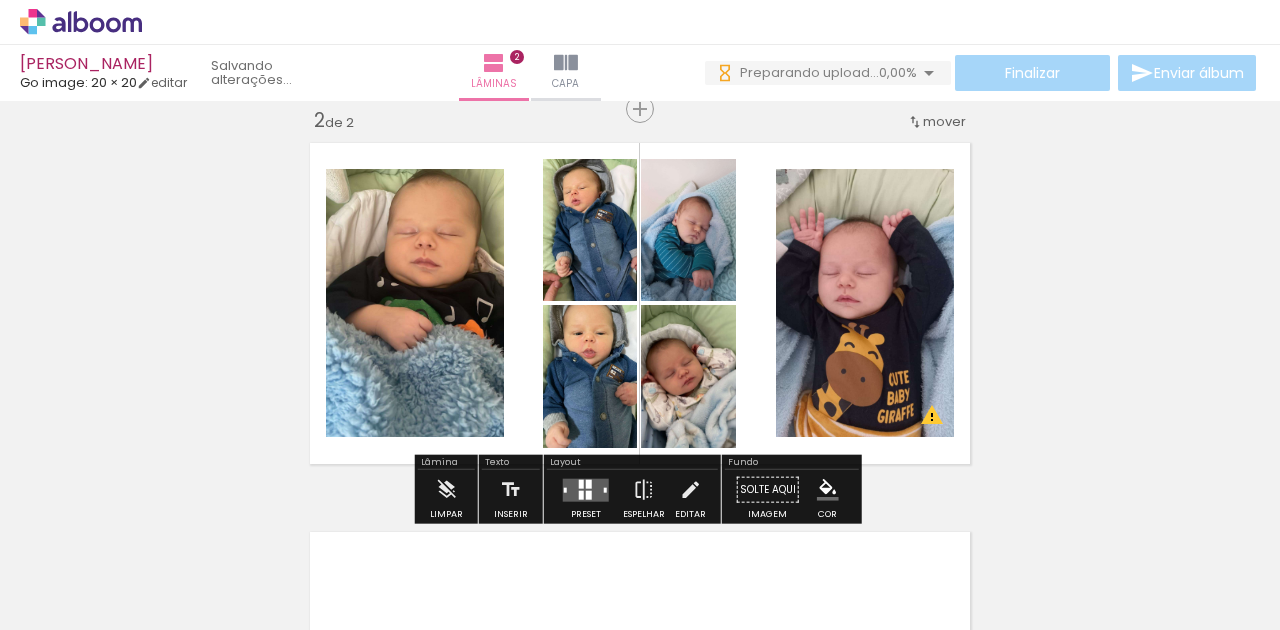 click on "Inserir lâmina 1  de 2  Inserir lâmina 2  de 2 O Designbox precisará aumentar a sua imagem em 164% para exportar para impressão." at bounding box center (640, 278) 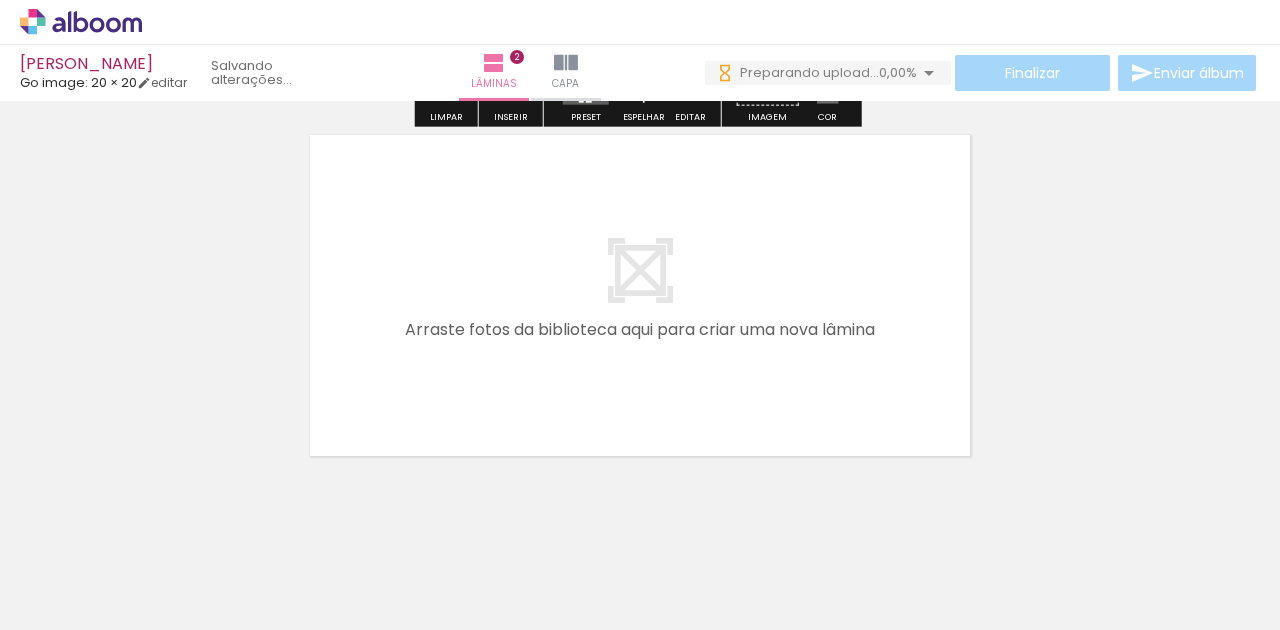 scroll, scrollTop: 814, scrollLeft: 0, axis: vertical 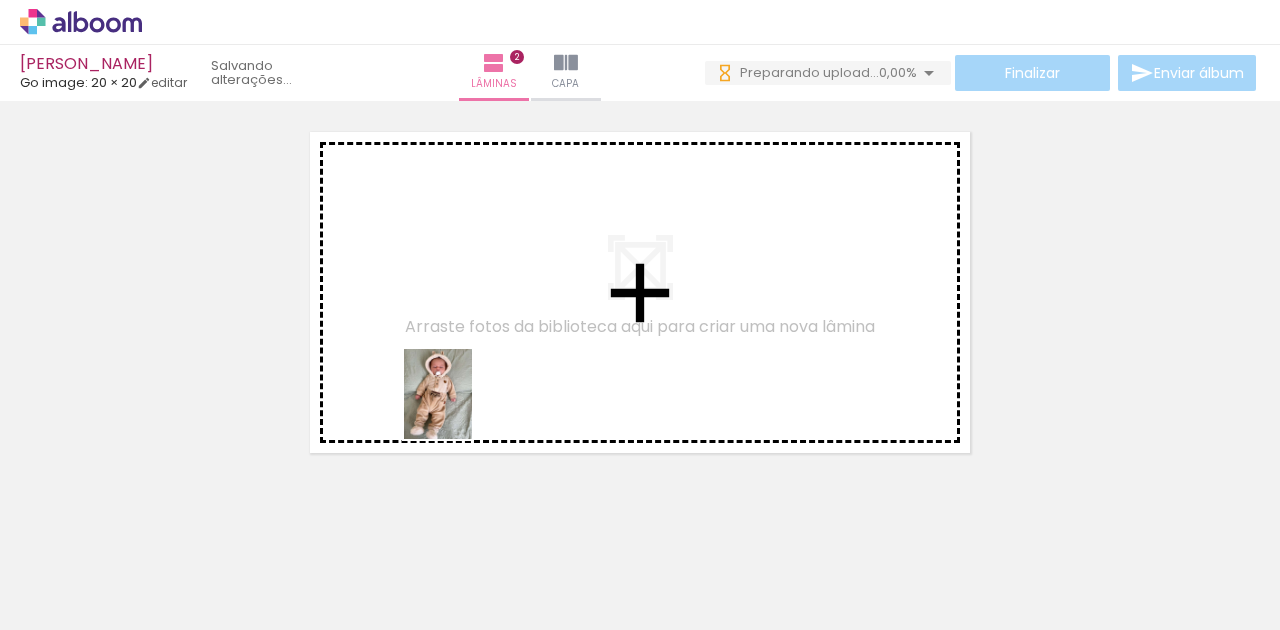 drag, startPoint x: 464, startPoint y: 573, endPoint x: 468, endPoint y: 400, distance: 173.04623 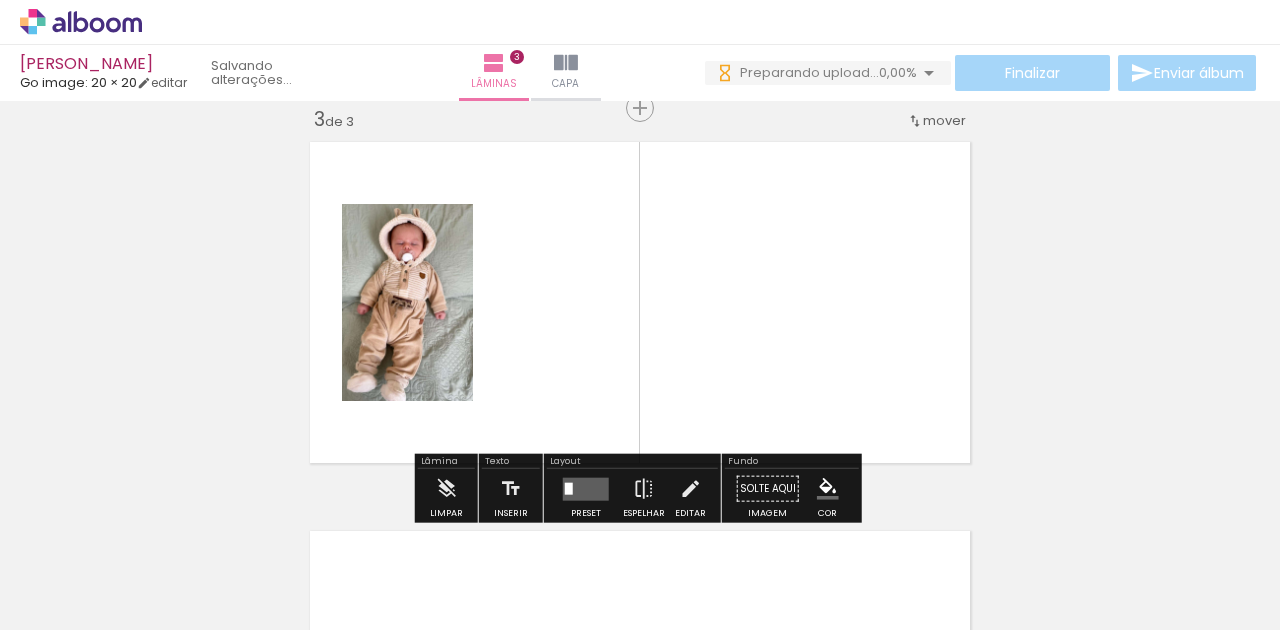 scroll, scrollTop: 803, scrollLeft: 0, axis: vertical 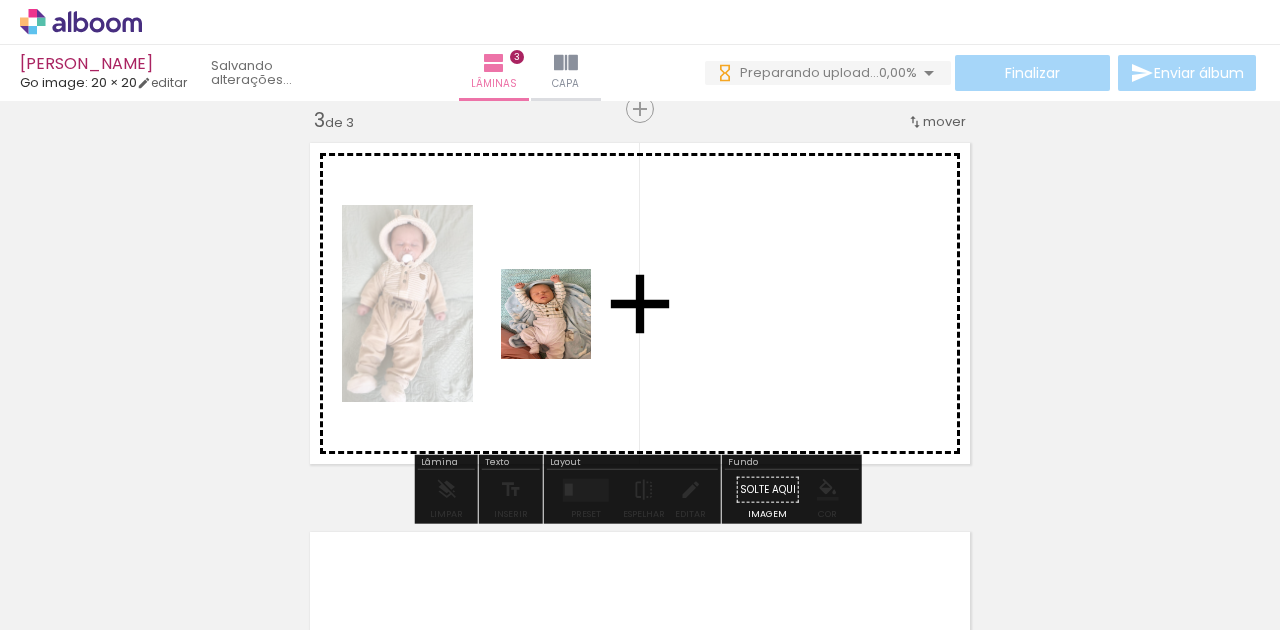 drag, startPoint x: 579, startPoint y: 557, endPoint x: 561, endPoint y: 328, distance: 229.70633 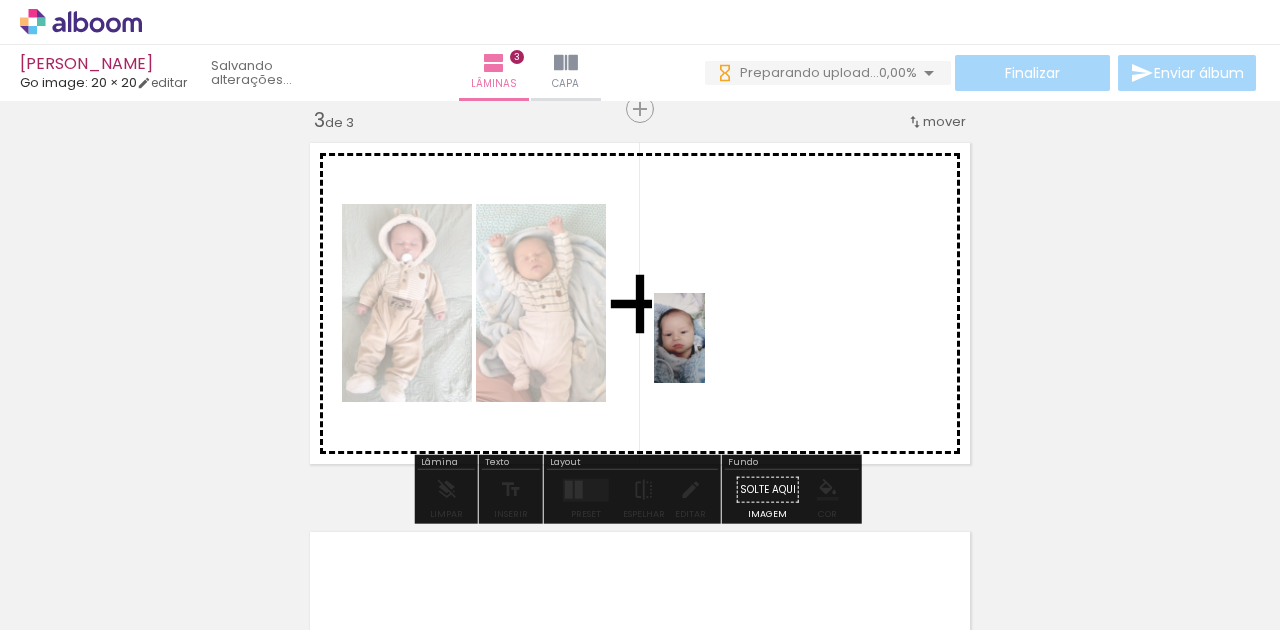 drag, startPoint x: 371, startPoint y: 560, endPoint x: 716, endPoint y: 353, distance: 402.3357 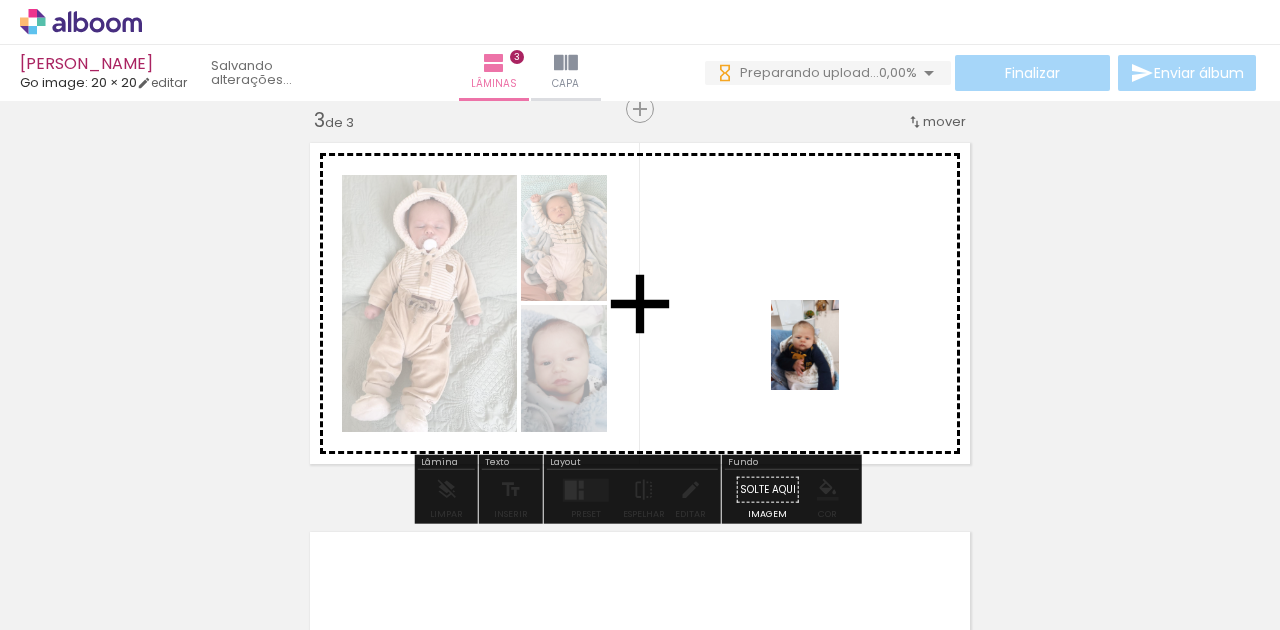 drag, startPoint x: 714, startPoint y: 579, endPoint x: 839, endPoint y: 349, distance: 261.7728 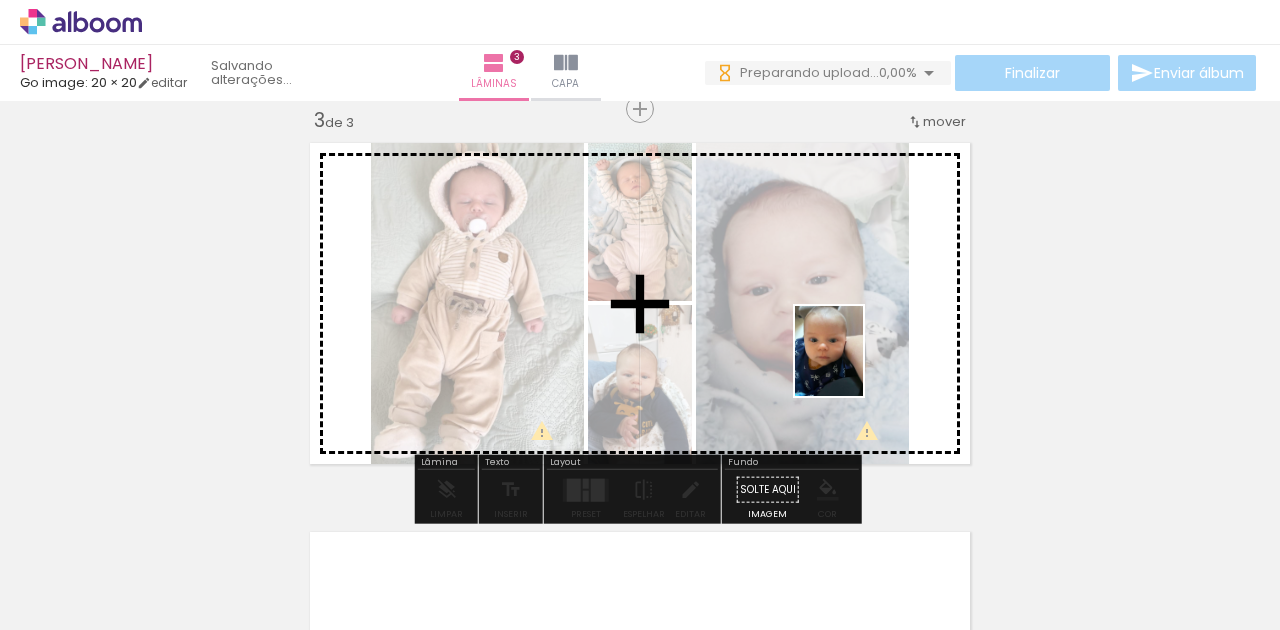 drag, startPoint x: 1257, startPoint y: 576, endPoint x: 855, endPoint y: 366, distance: 453.54602 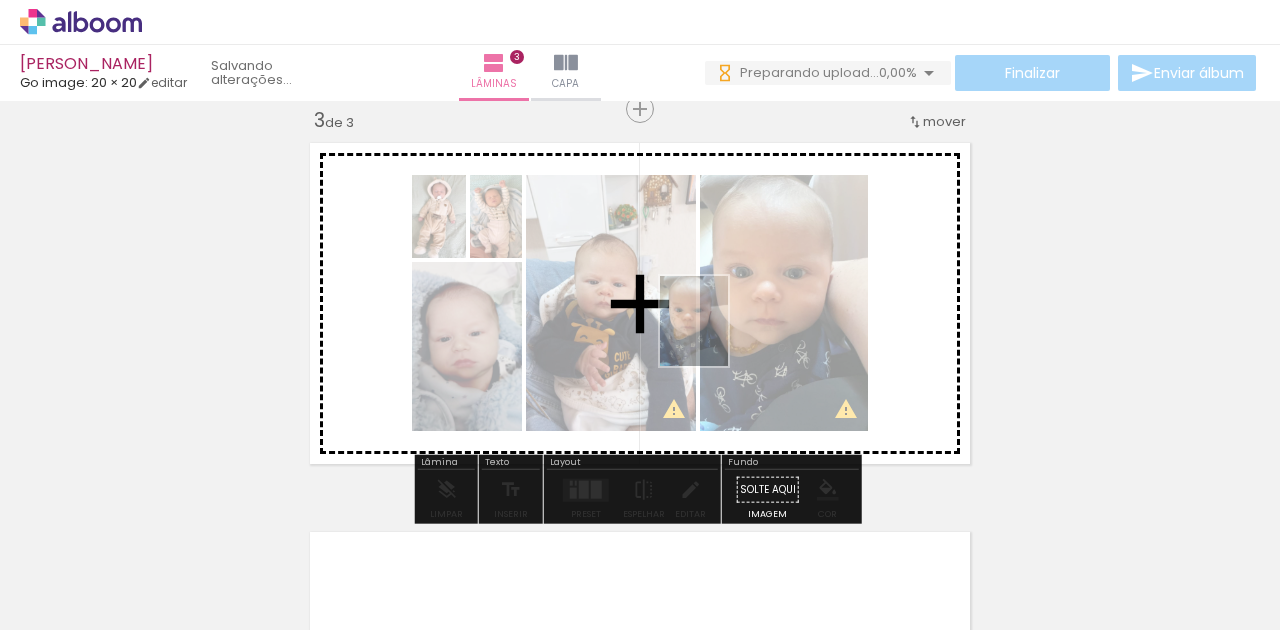 drag, startPoint x: 1236, startPoint y: 570, endPoint x: 720, endPoint y: 336, distance: 566.5792 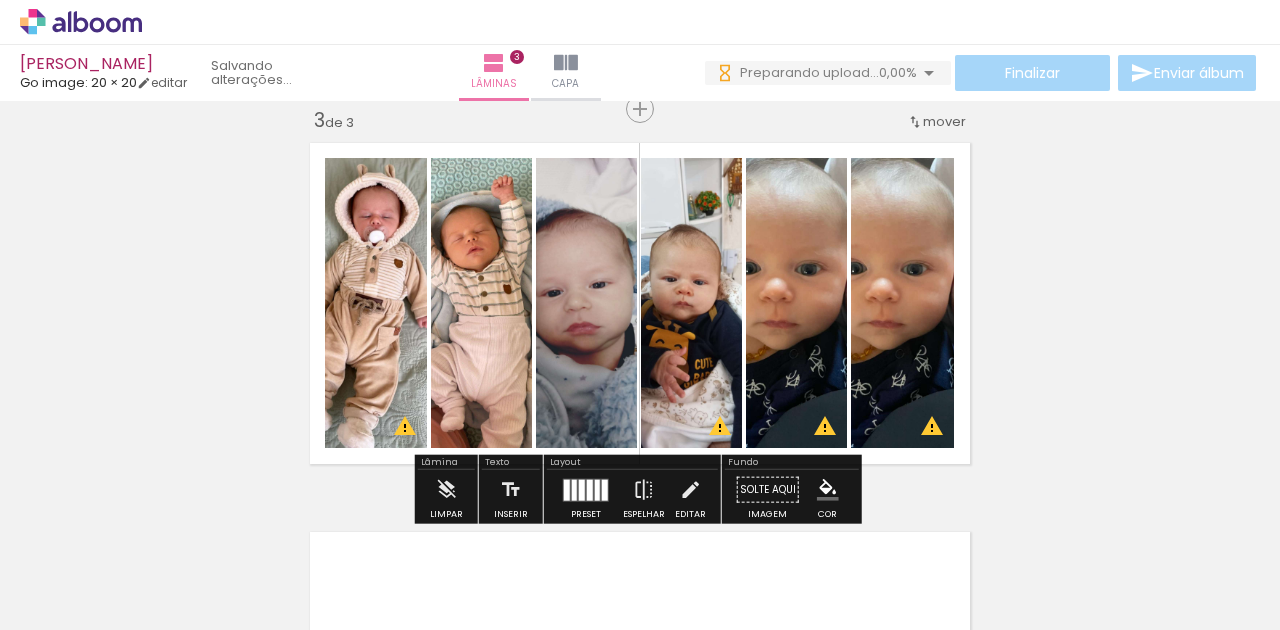 click at bounding box center (574, 489) 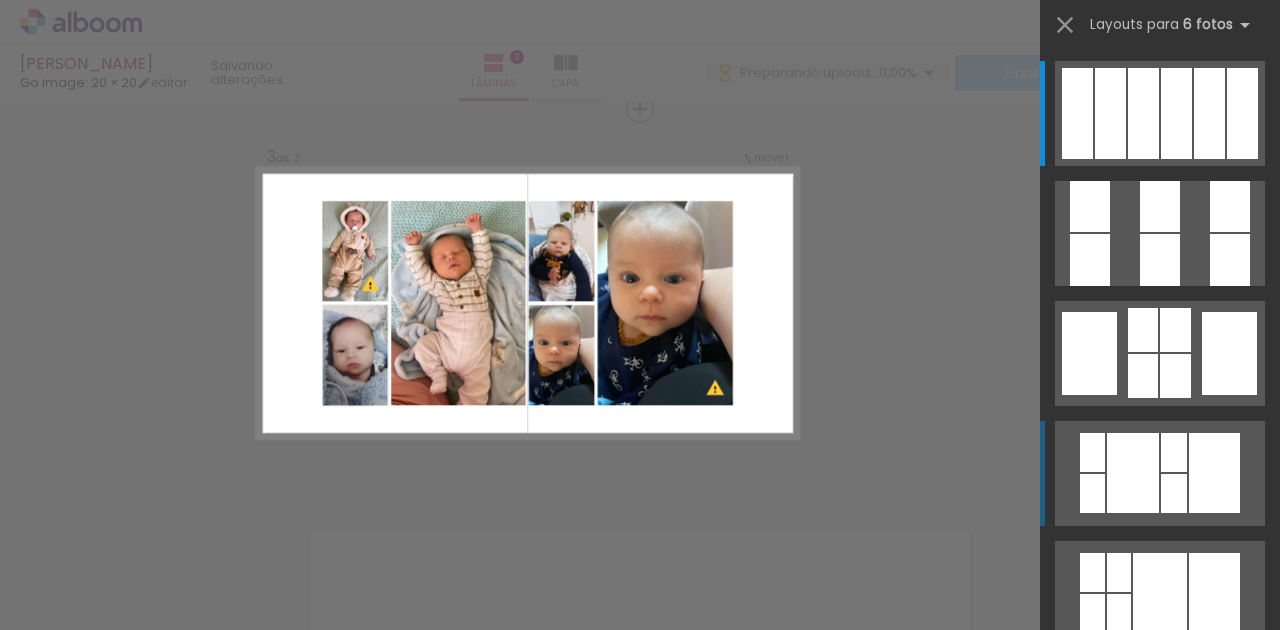 click at bounding box center [1176, 113] 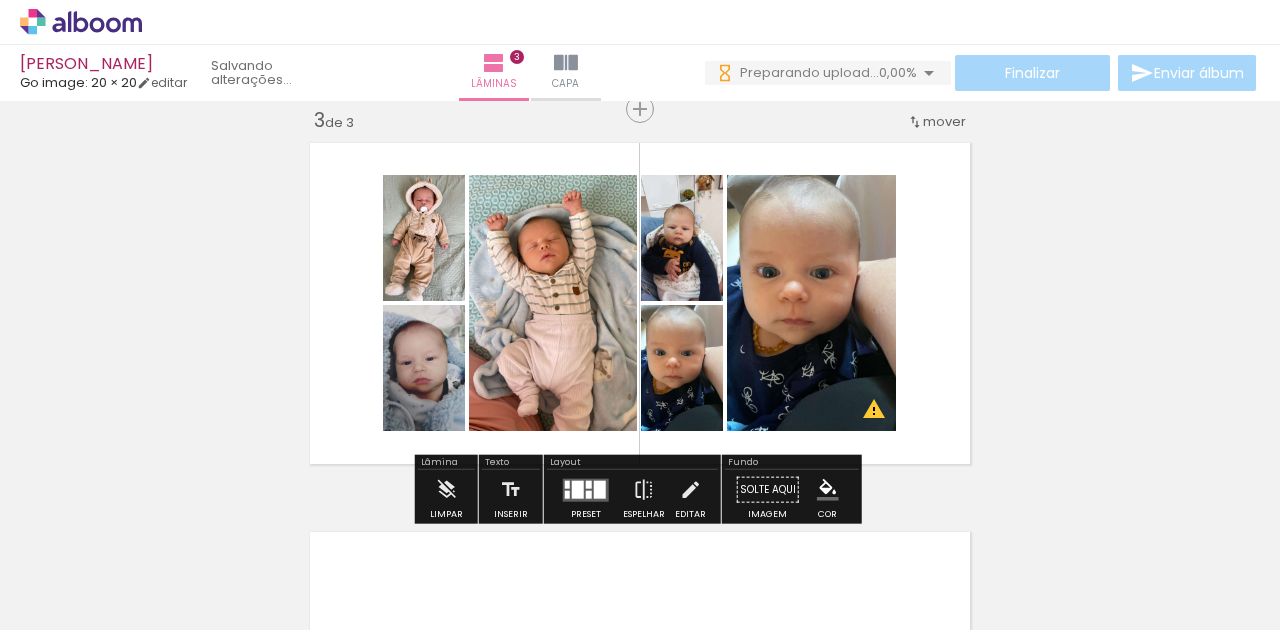 click on "Inserir lâmina 1  de 3  Inserir lâmina 2  de 3  Inserir lâmina 3  de 3 O Designbox precisará aumentar a sua imagem em 164% para exportar para impressão. O Designbox precisará aumentar a sua imagem em 177% para exportar para impressão." at bounding box center [640, 83] 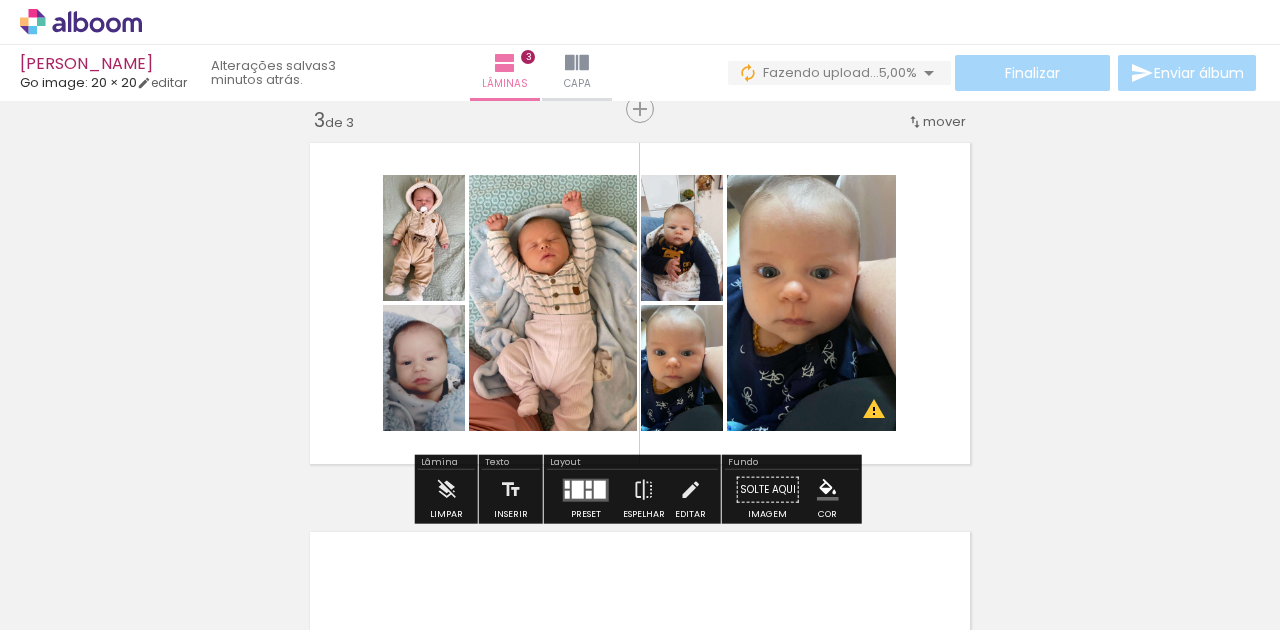 click on "Inserir lâmina 1  de 3  Inserir lâmina 2  de 3  Inserir lâmina 3  de 3 O Designbox precisará aumentar a sua imagem em 164% para exportar para impressão. O Designbox precisará aumentar a sua imagem em 177% para exportar para impressão." at bounding box center (640, 83) 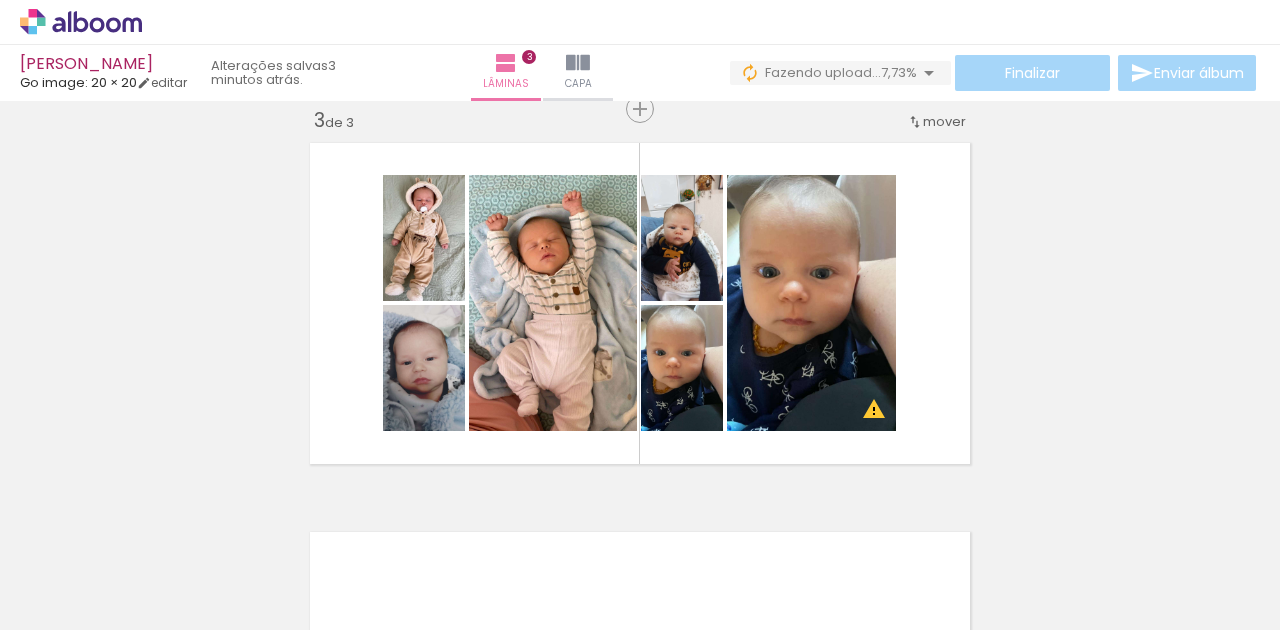 scroll, scrollTop: 0, scrollLeft: 3464, axis: horizontal 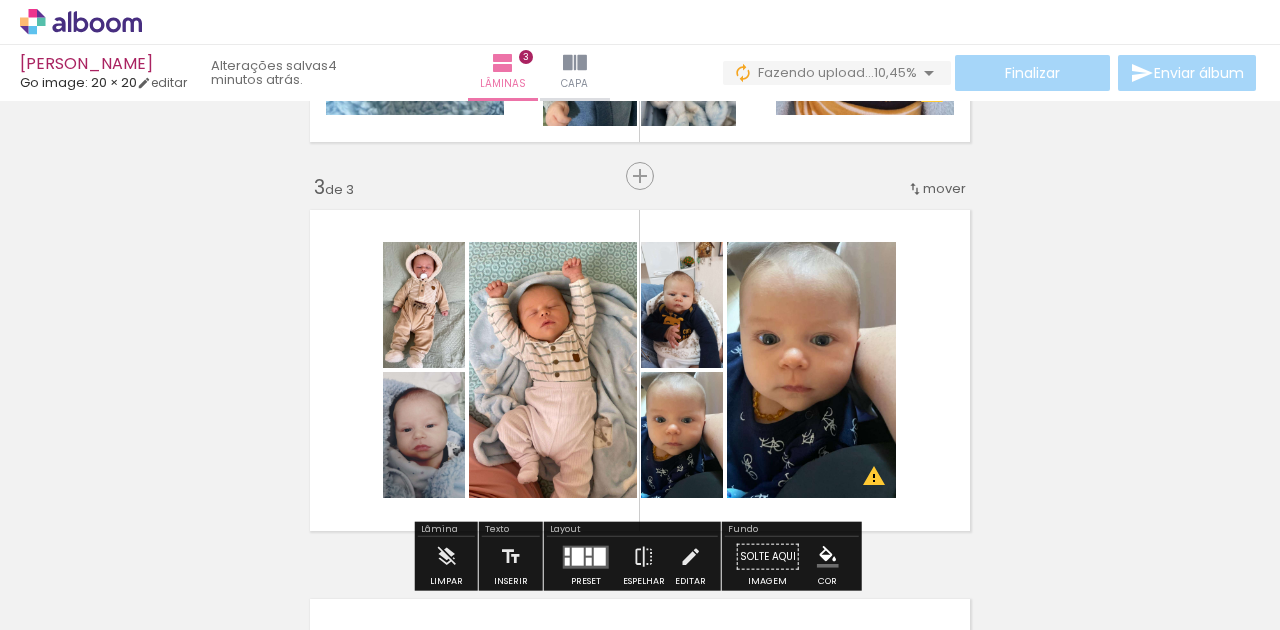 click 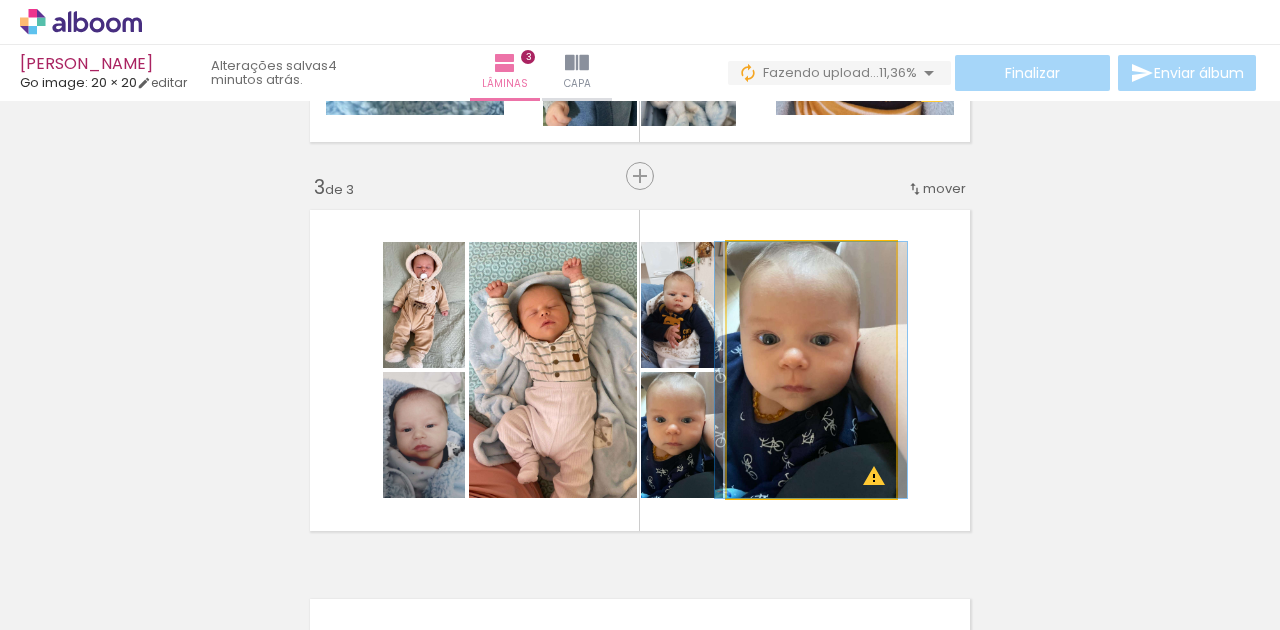 click 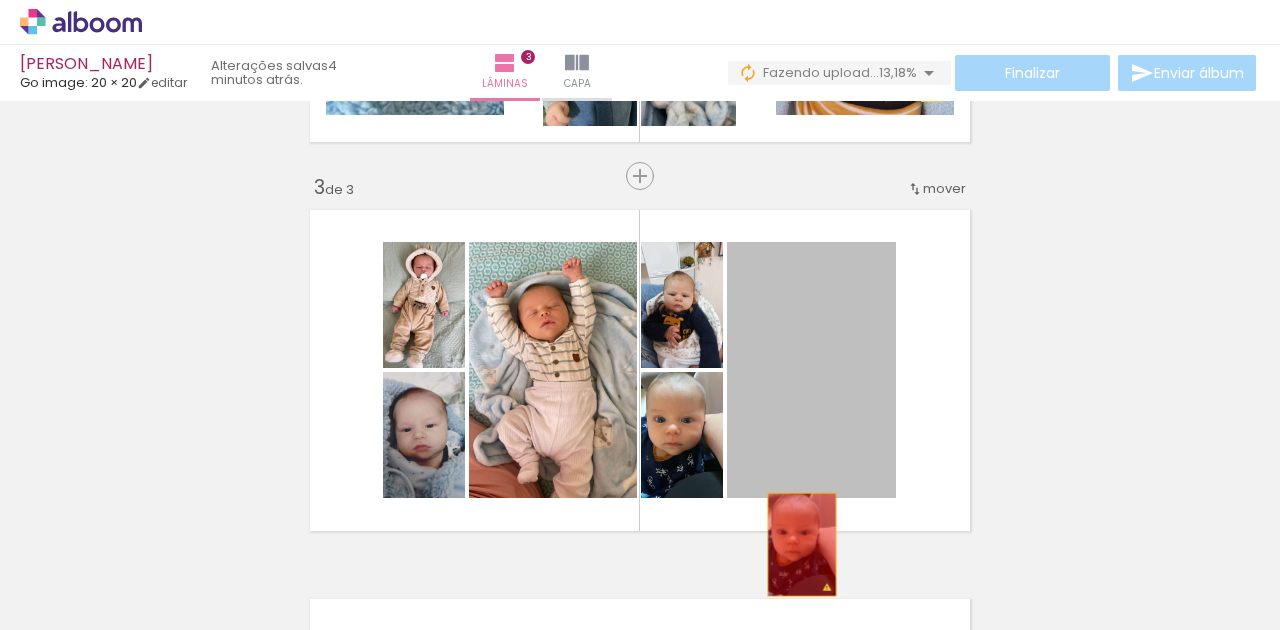 drag, startPoint x: 810, startPoint y: 364, endPoint x: 797, endPoint y: 544, distance: 180.46883 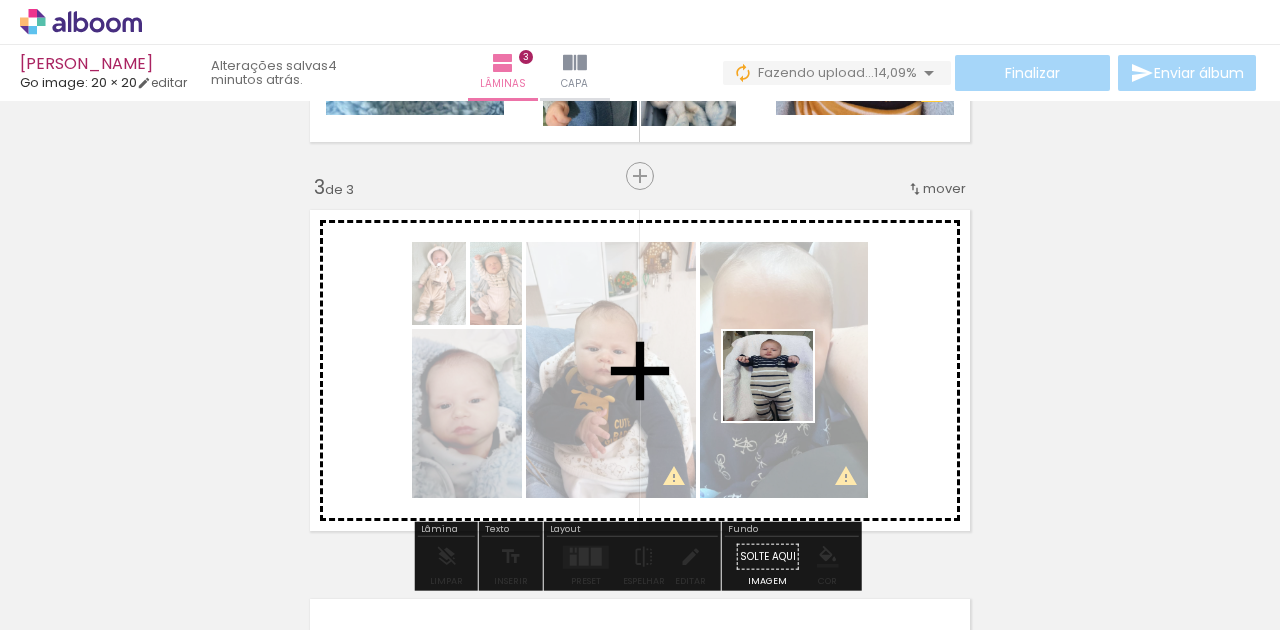 drag, startPoint x: 666, startPoint y: 575, endPoint x: 784, endPoint y: 390, distance: 219.4288 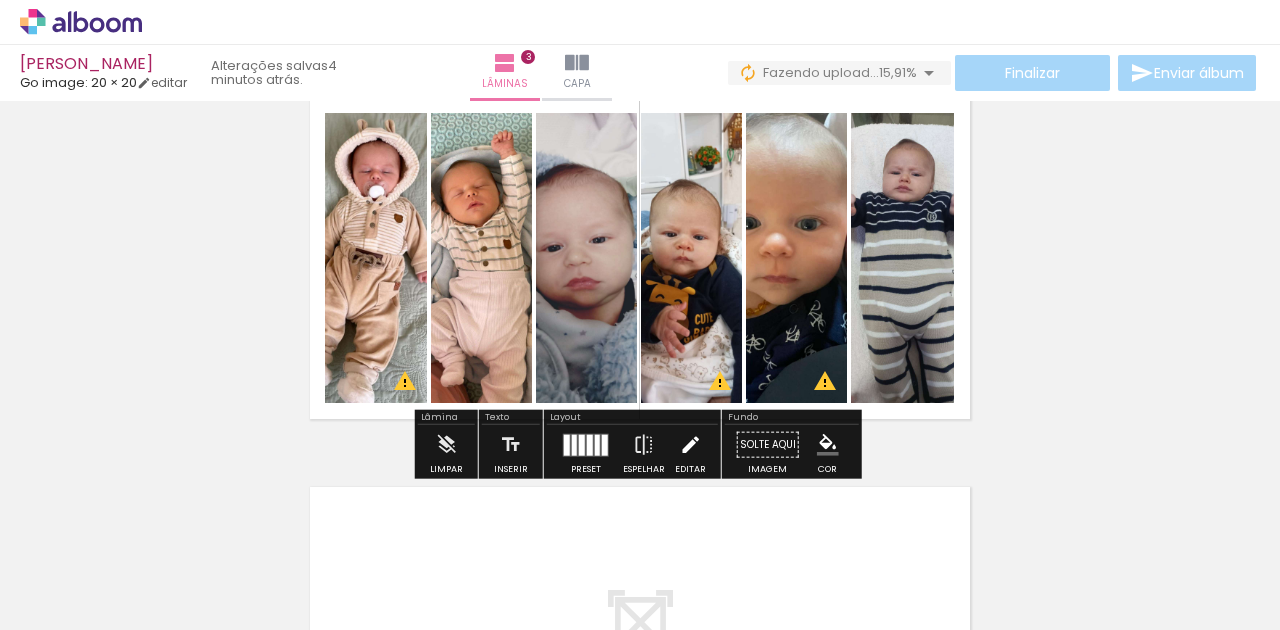 scroll, scrollTop: 870, scrollLeft: 0, axis: vertical 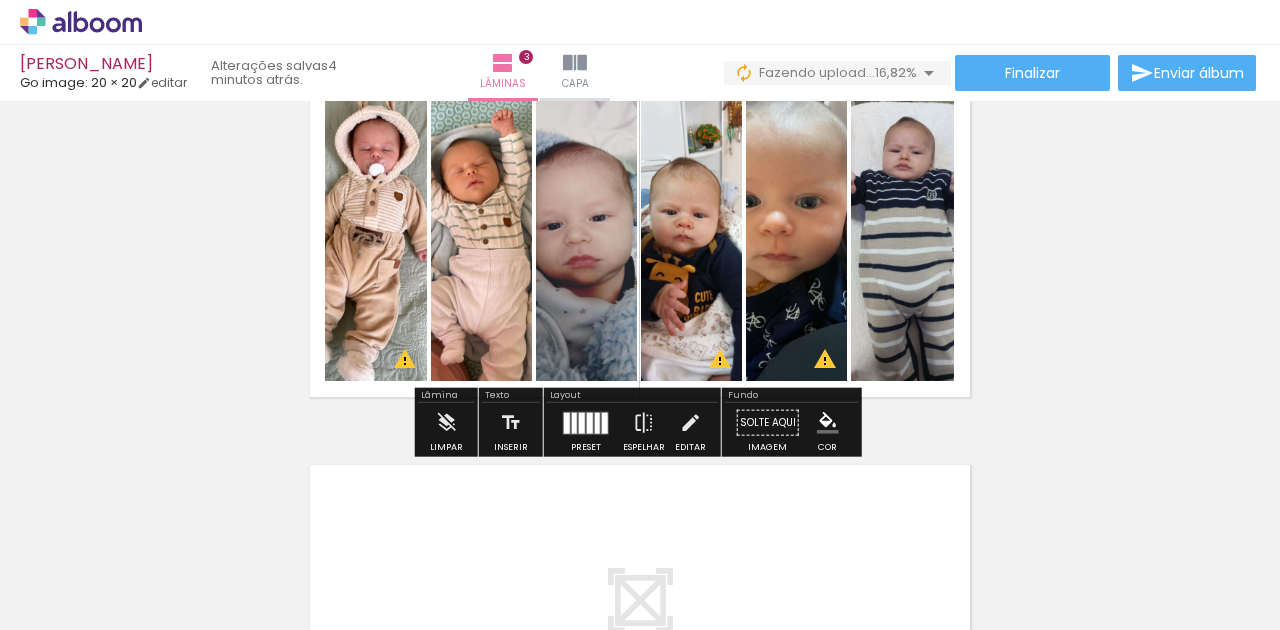 click at bounding box center (574, 422) 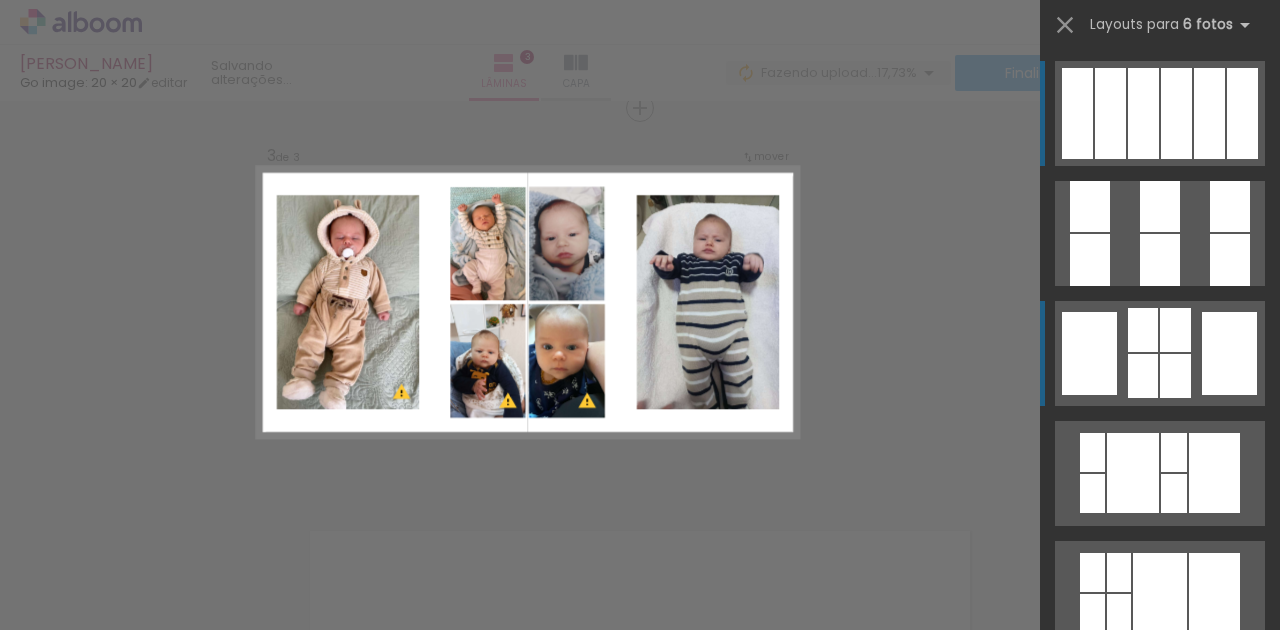 scroll, scrollTop: 803, scrollLeft: 0, axis: vertical 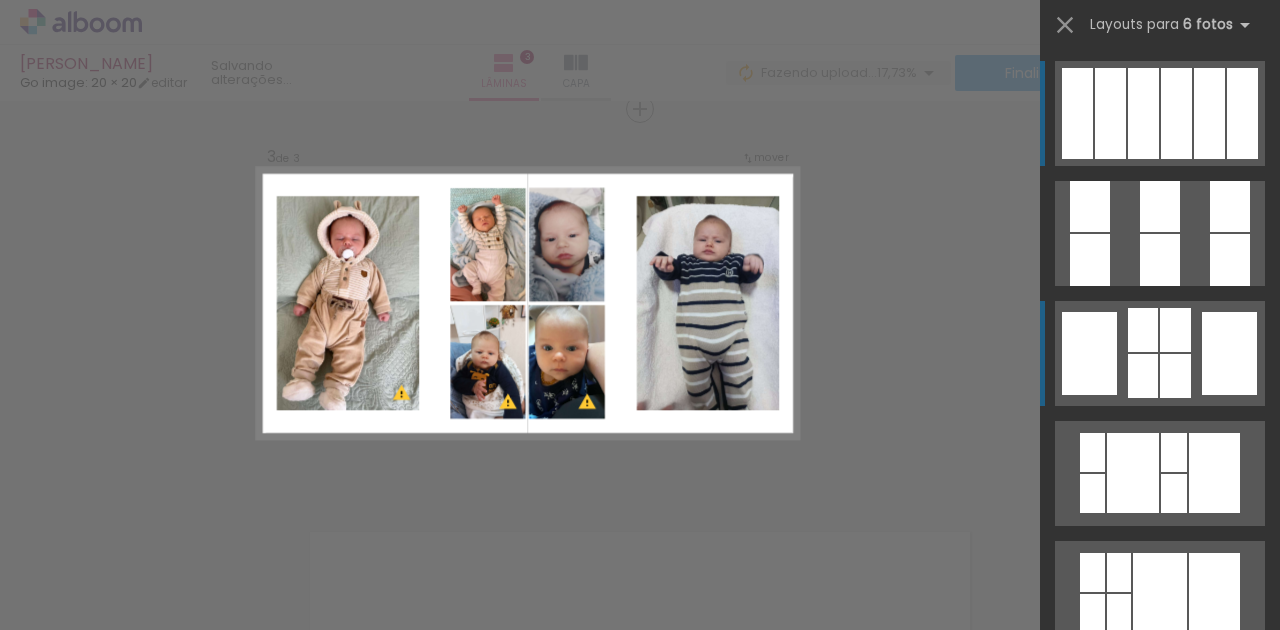 click at bounding box center [1209, 113] 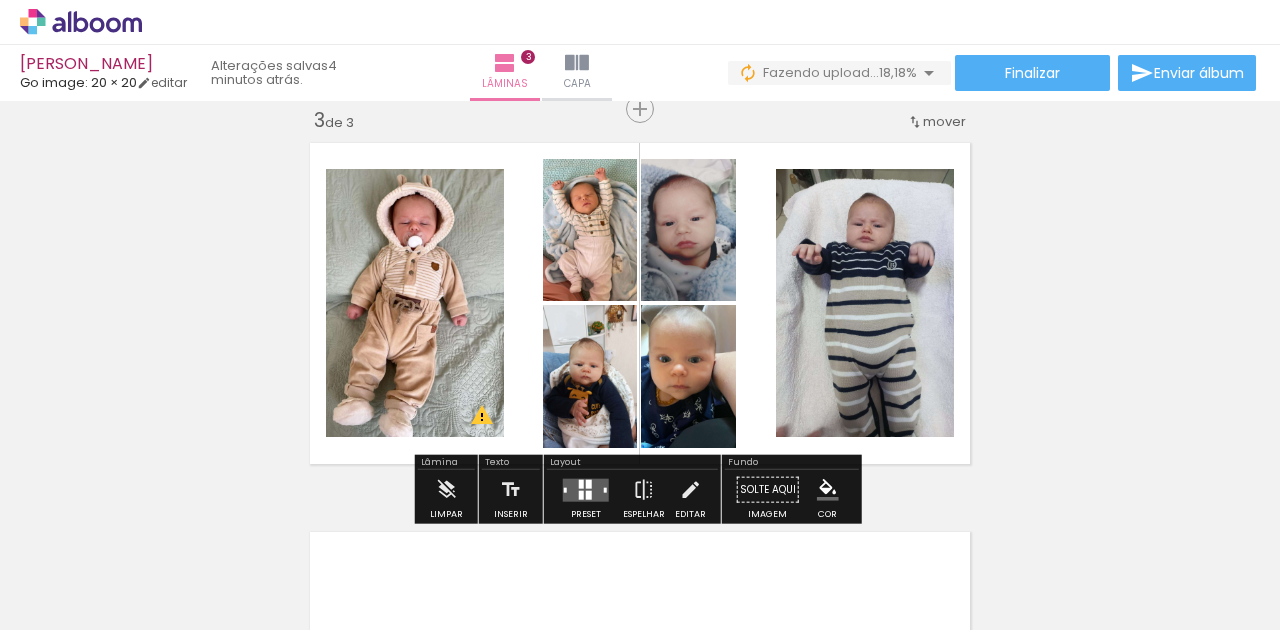 click on "Inserir lâmina 1  de 3  Inserir lâmina 2  de 3  Inserir lâmina 3  de 3 O Designbox precisará aumentar a sua imagem em 164% para exportar para impressão. O Designbox precisará aumentar a sua imagem em 177% para exportar para impressão. O Designbox precisará aumentar a sua imagem em 185% para exportar para impressão." at bounding box center (640, 83) 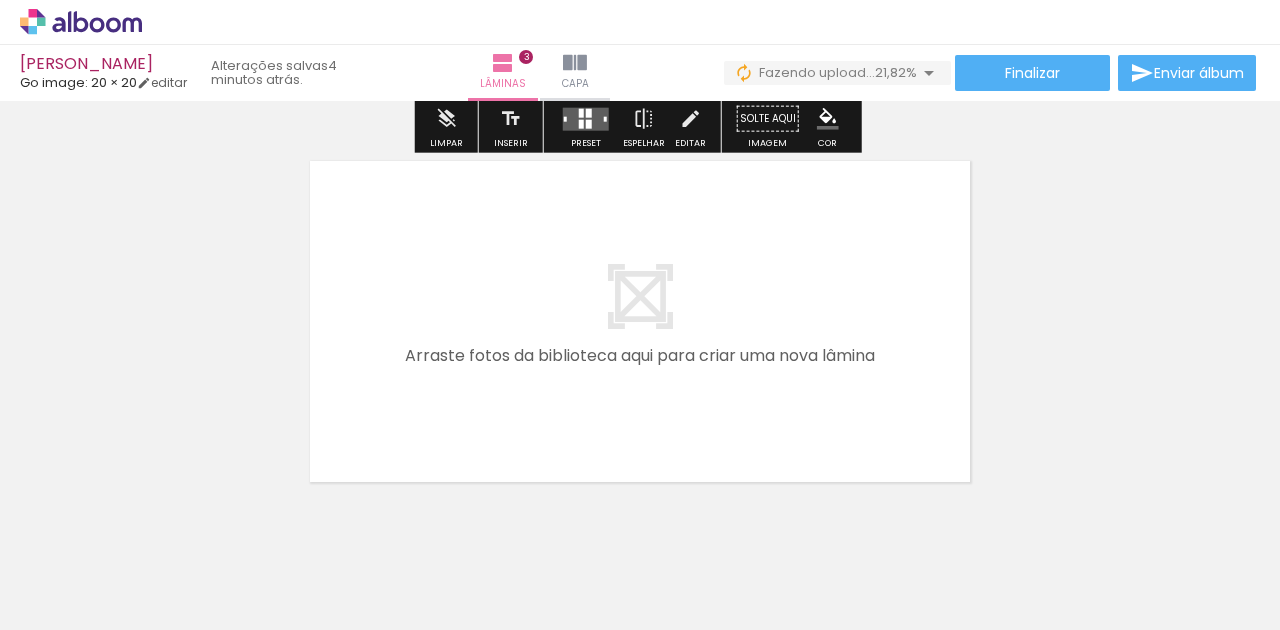 scroll, scrollTop: 1203, scrollLeft: 0, axis: vertical 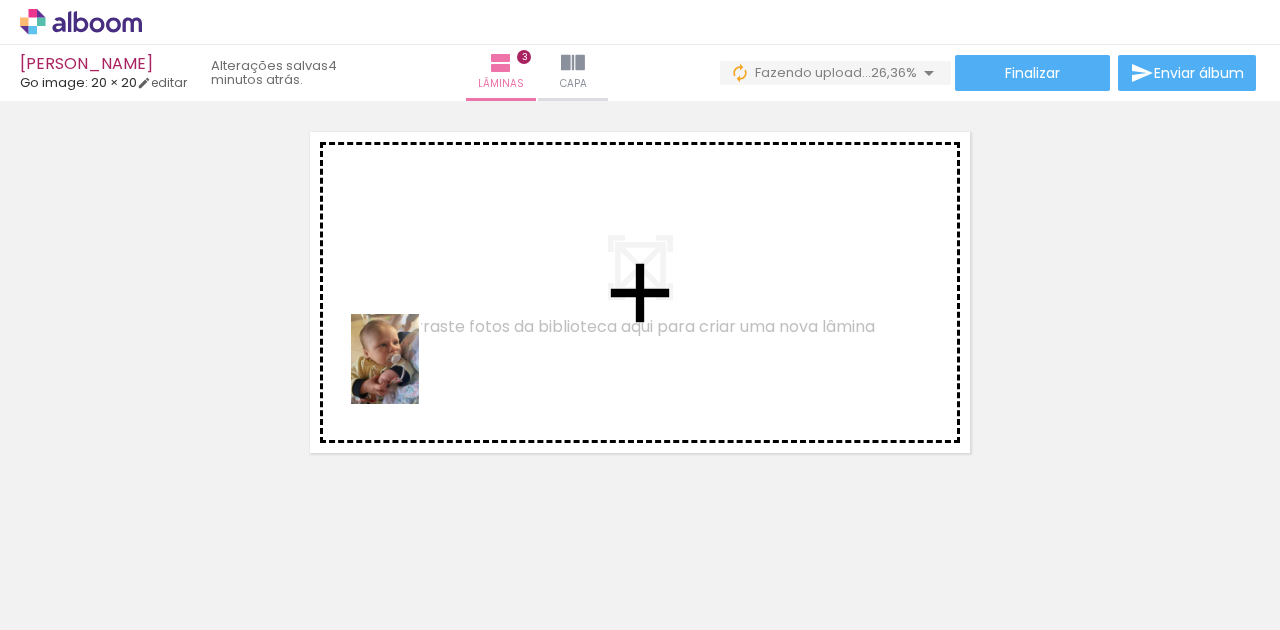 drag, startPoint x: 382, startPoint y: 590, endPoint x: 413, endPoint y: 368, distance: 224.15396 